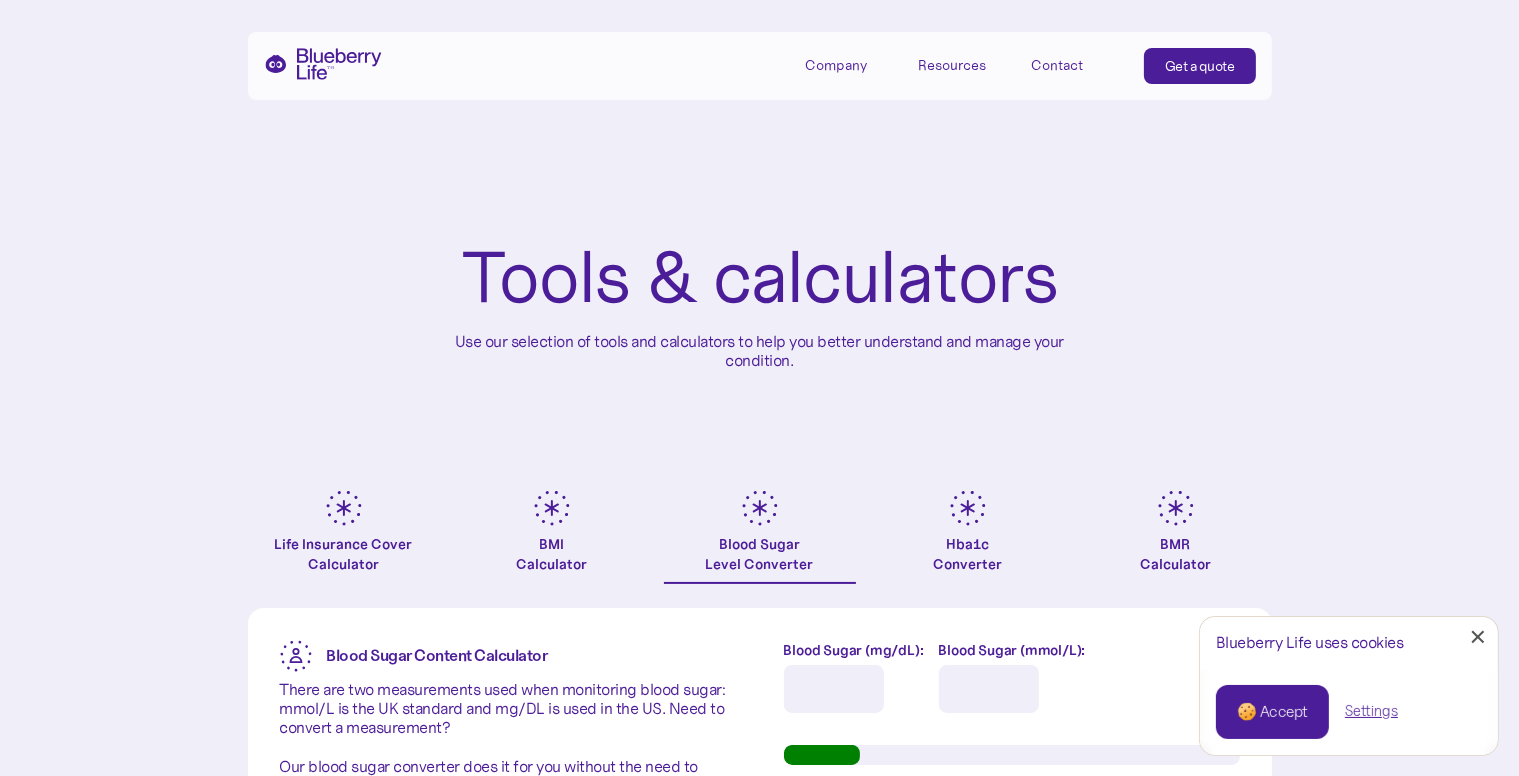 scroll, scrollTop: 333, scrollLeft: 0, axis: vertical 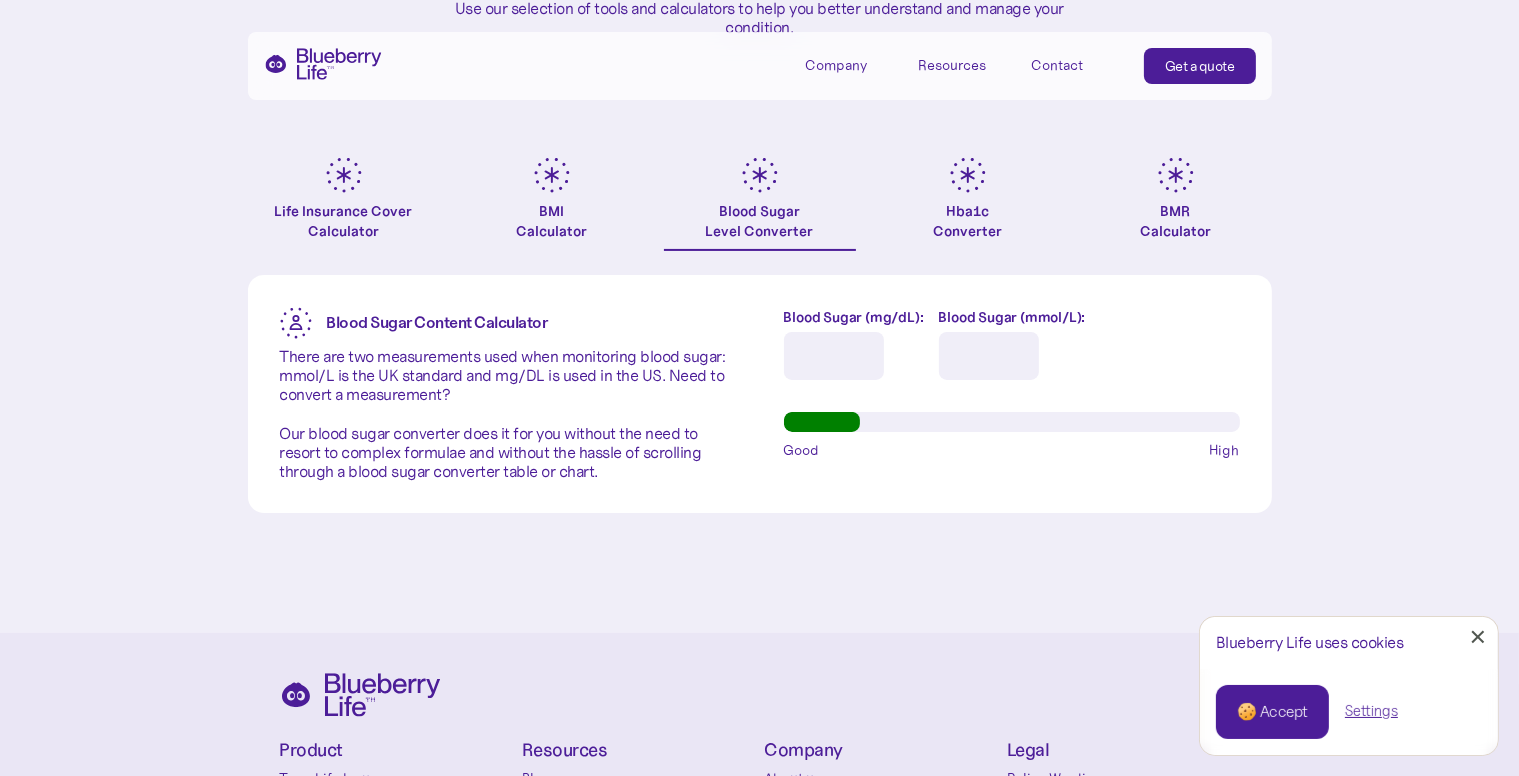 drag, startPoint x: 1015, startPoint y: 356, endPoint x: 853, endPoint y: 356, distance: 162 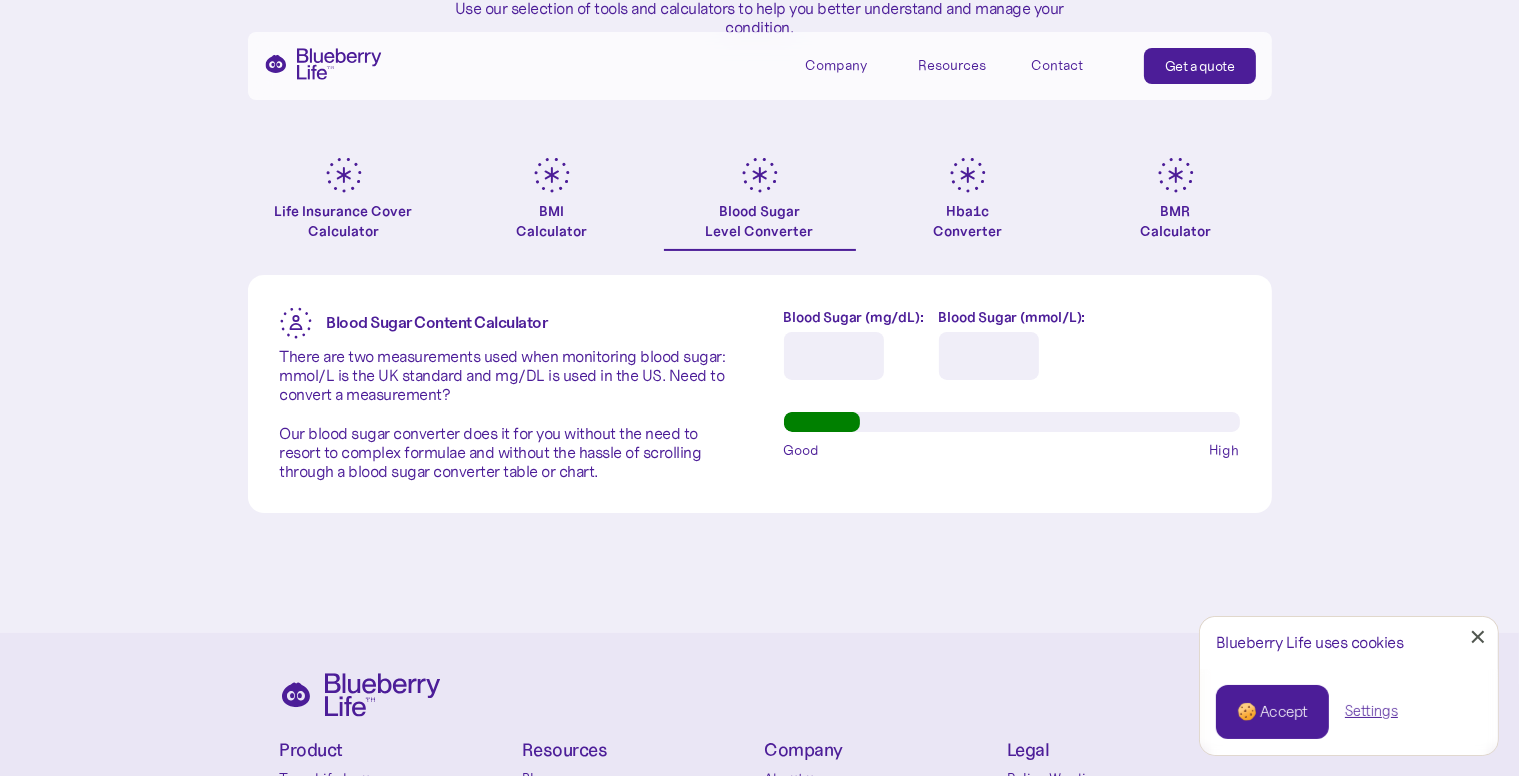 type on "*****" 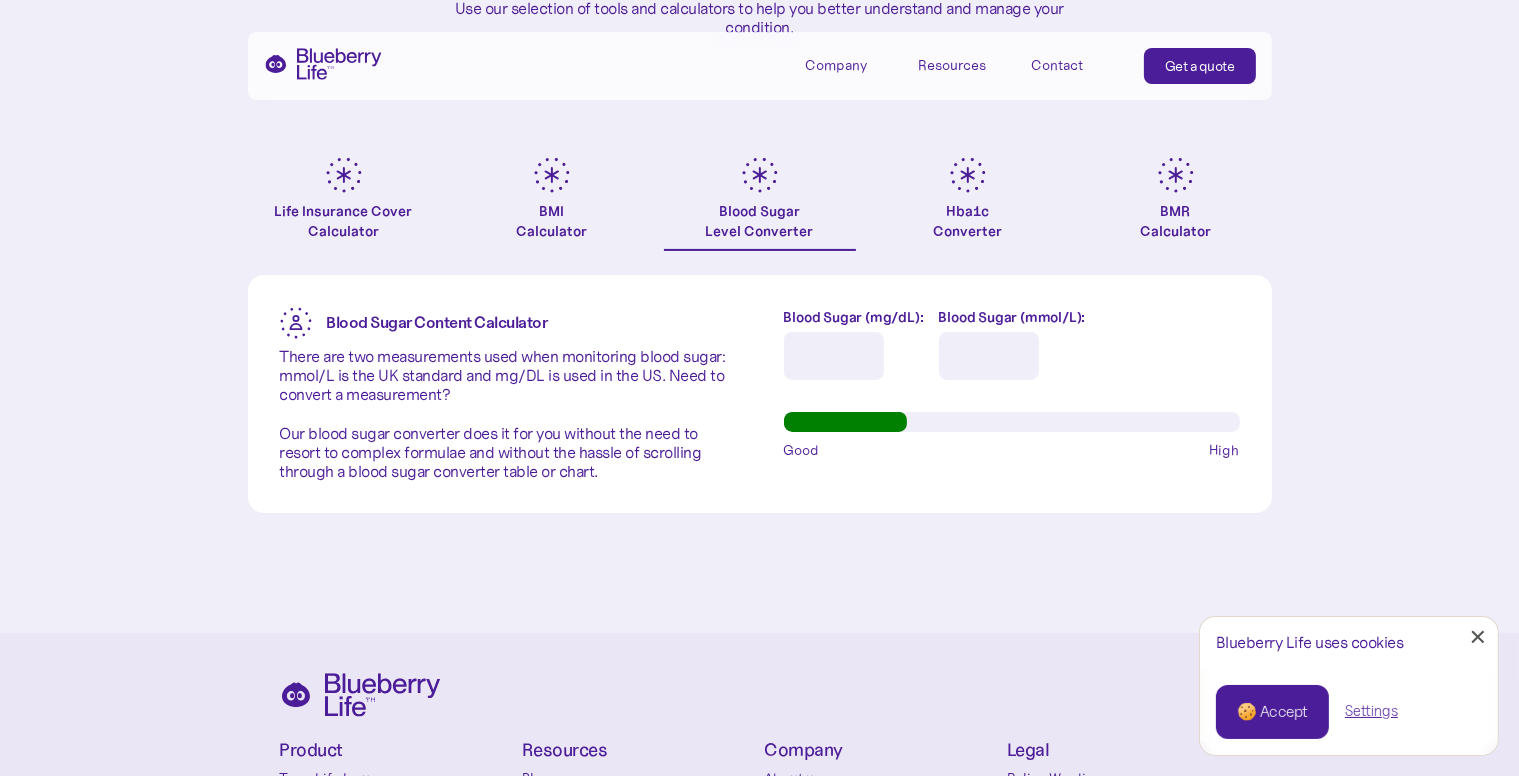 type 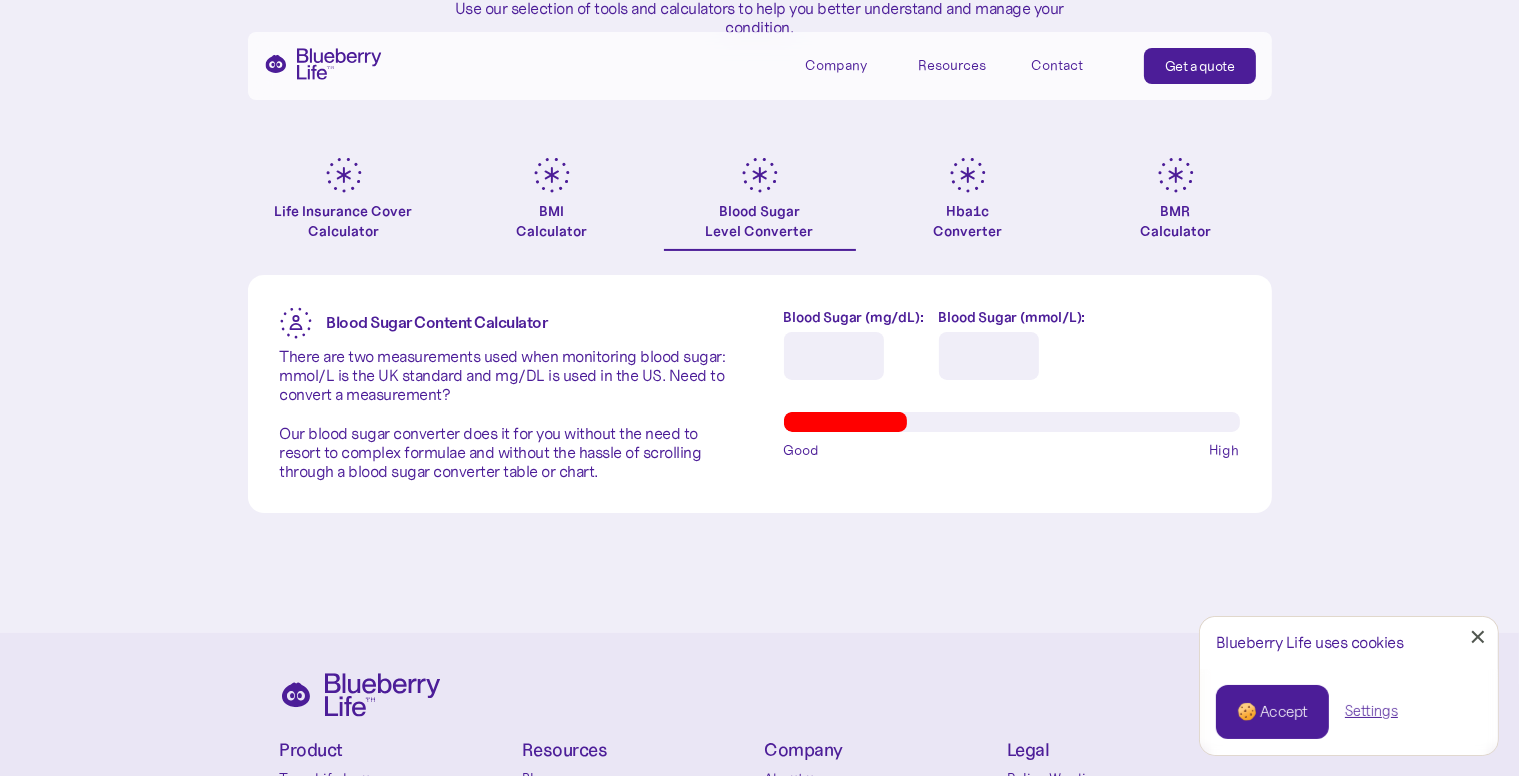 type on "*****" 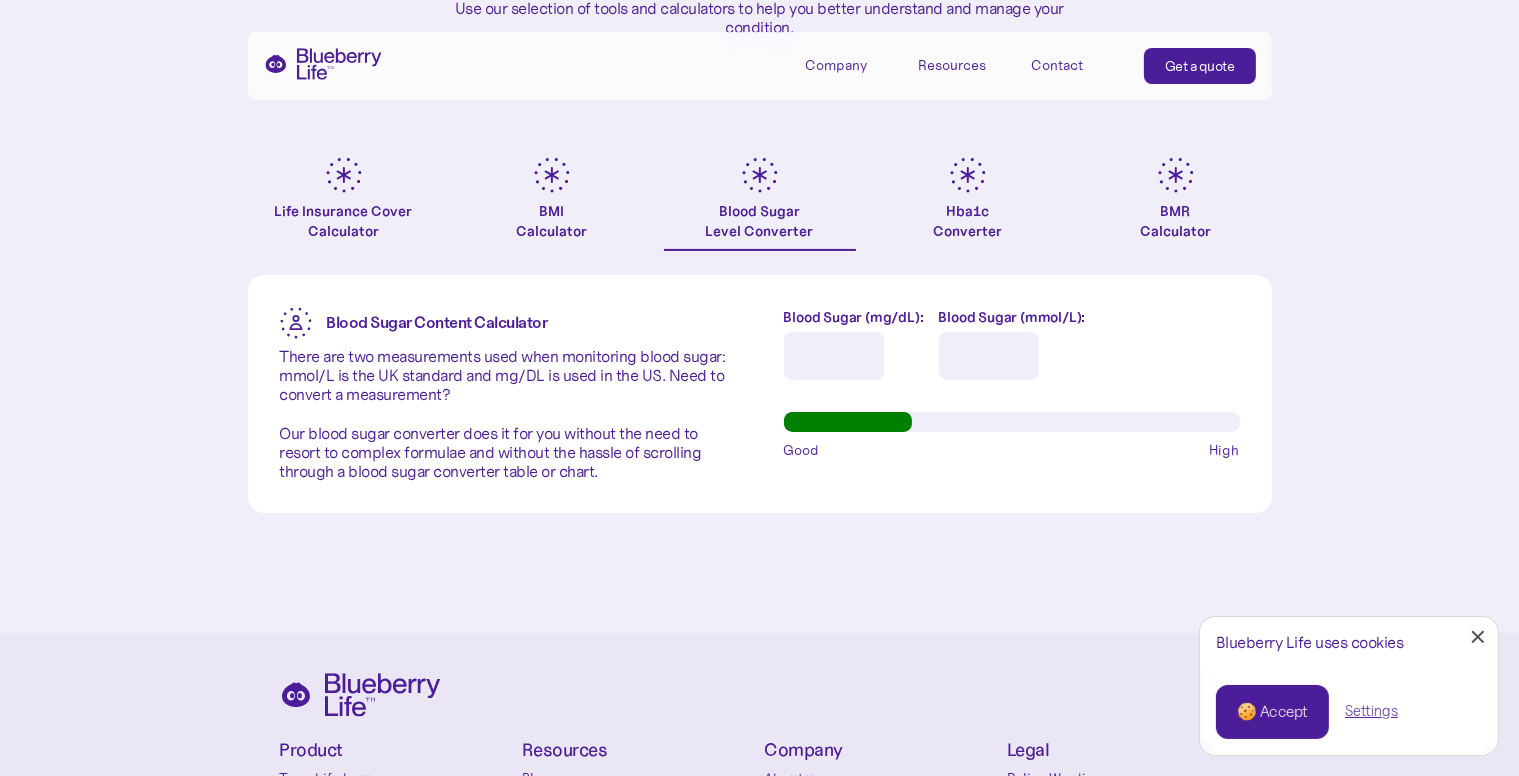drag, startPoint x: 995, startPoint y: 357, endPoint x: 829, endPoint y: 361, distance: 166.04819 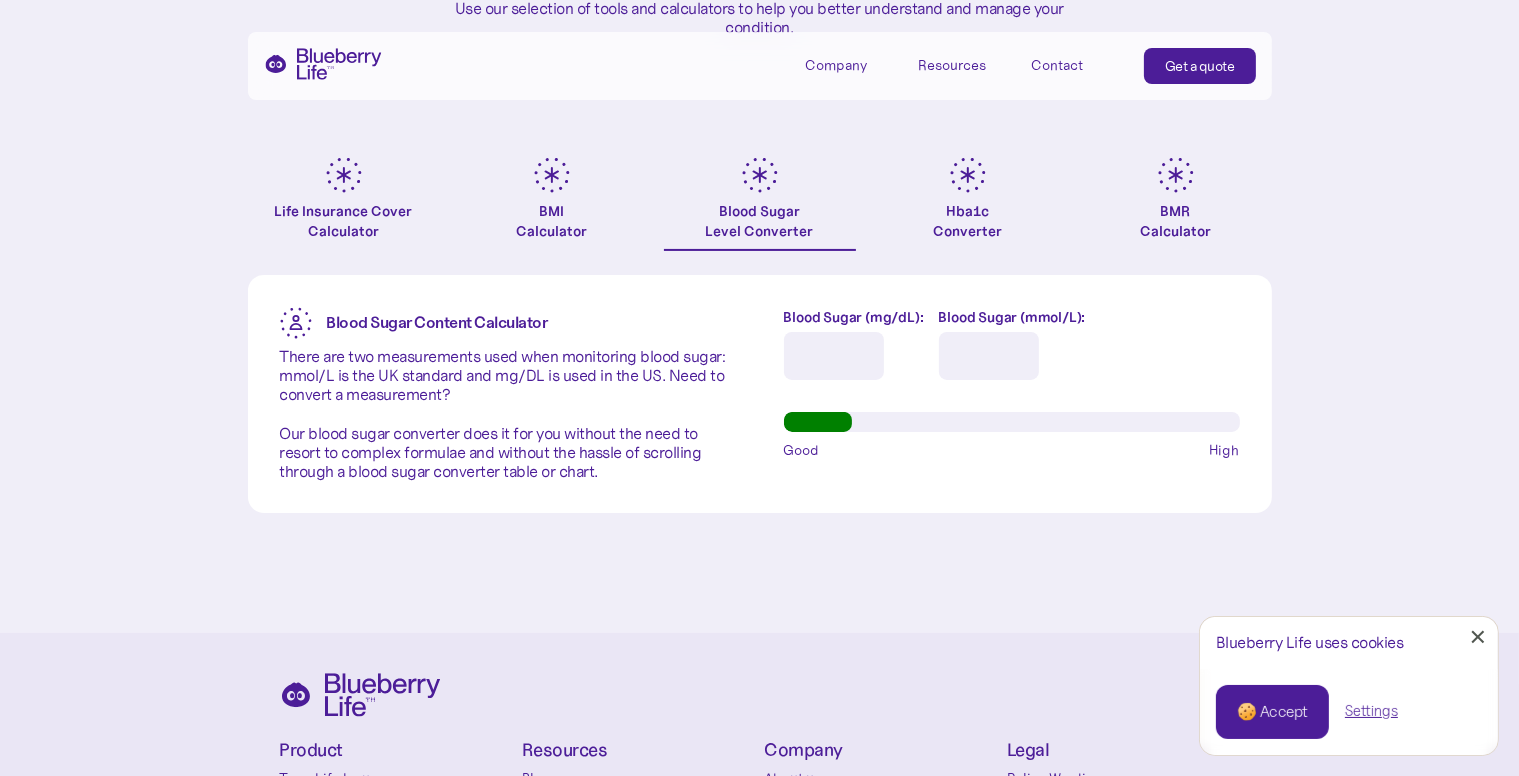 type 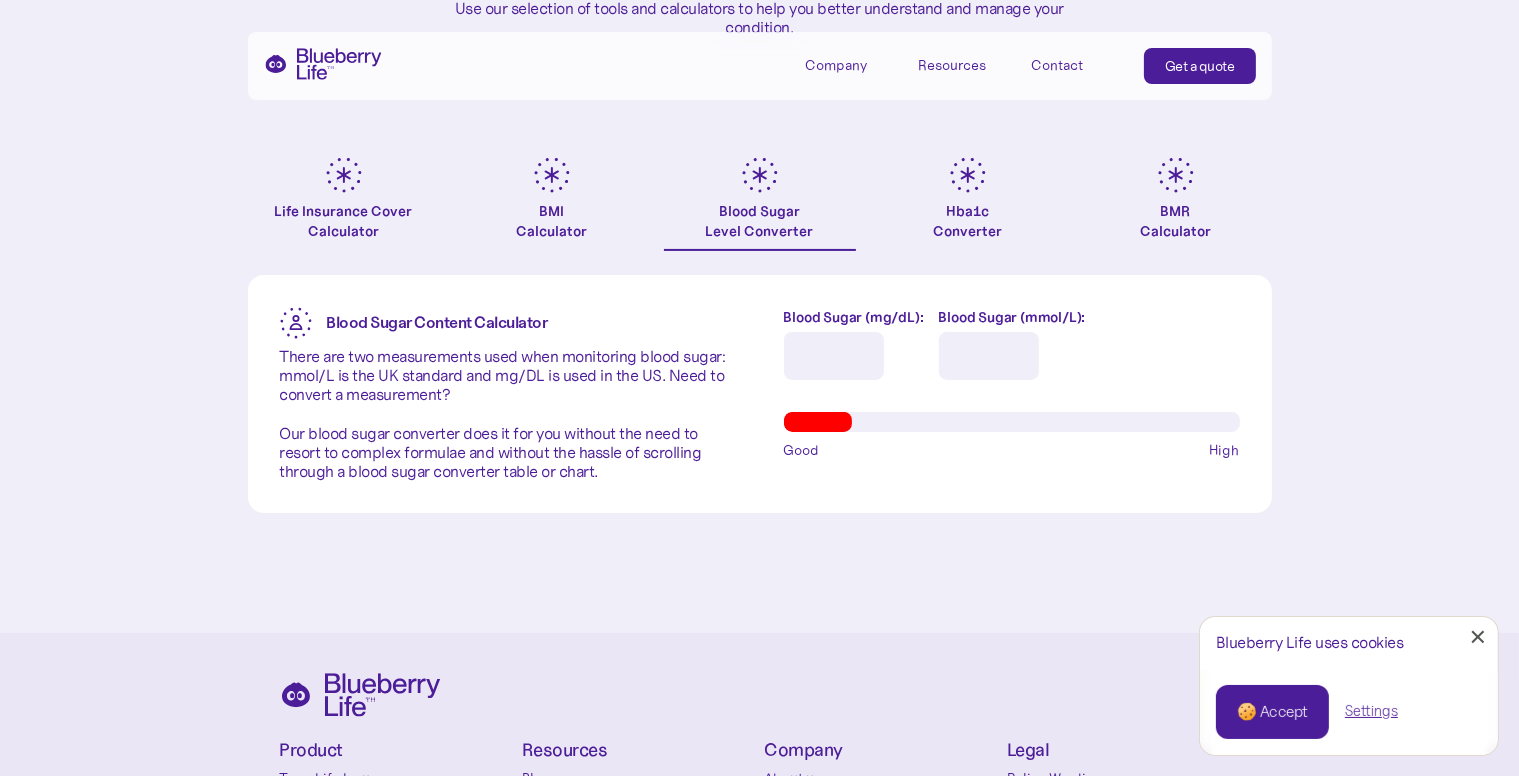 type on "****" 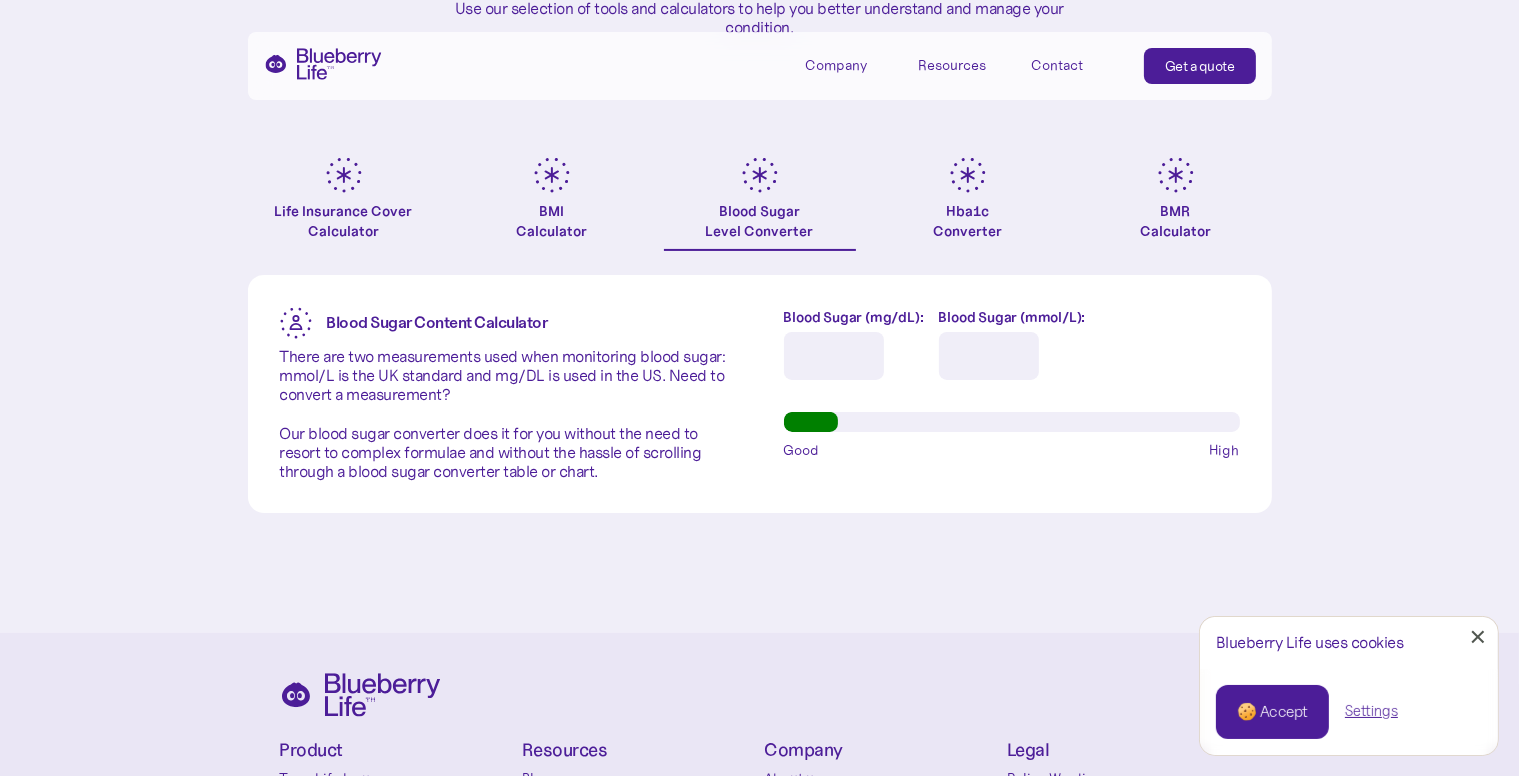 type 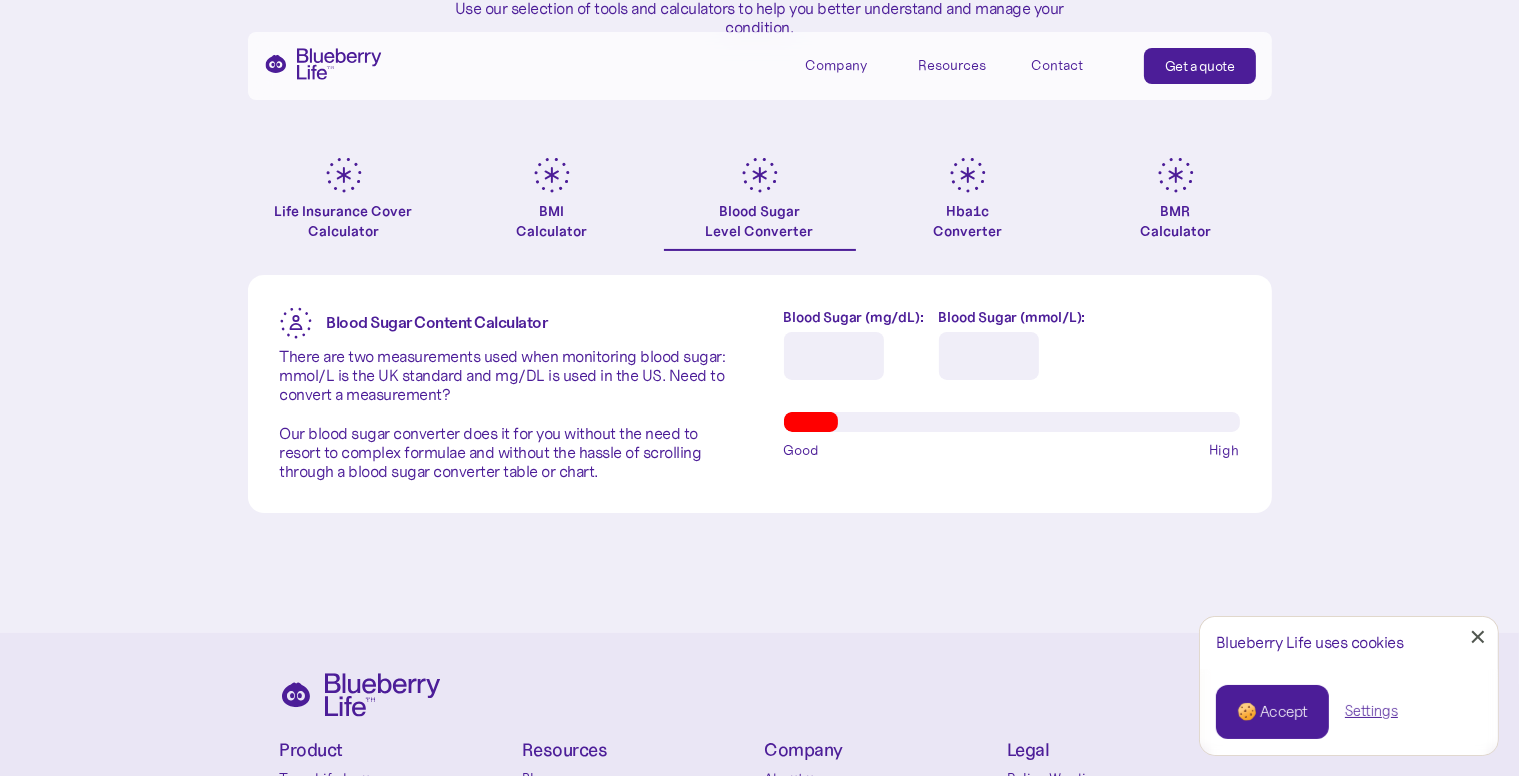 type on "****" 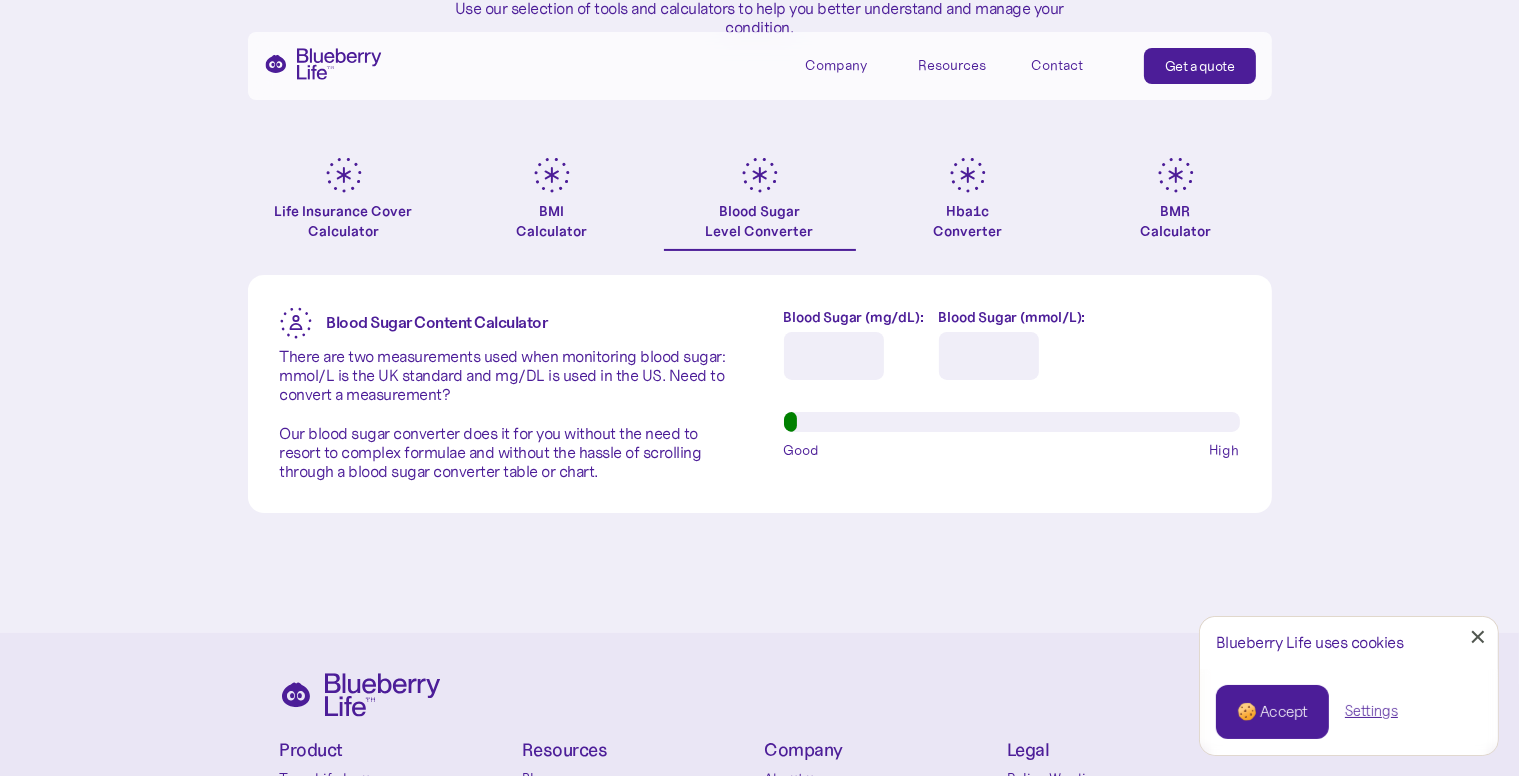 type on "*" 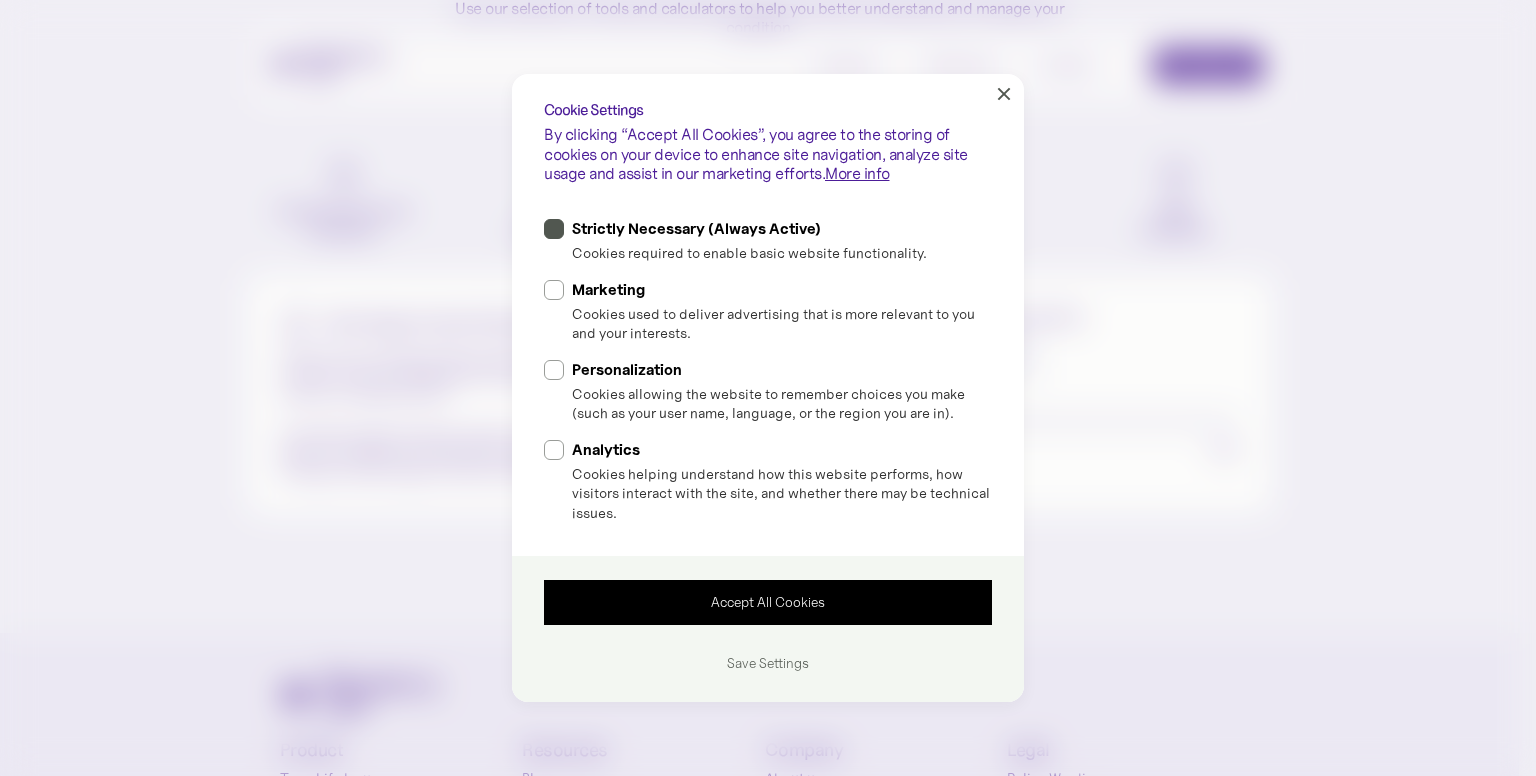 click at bounding box center [554, 229] 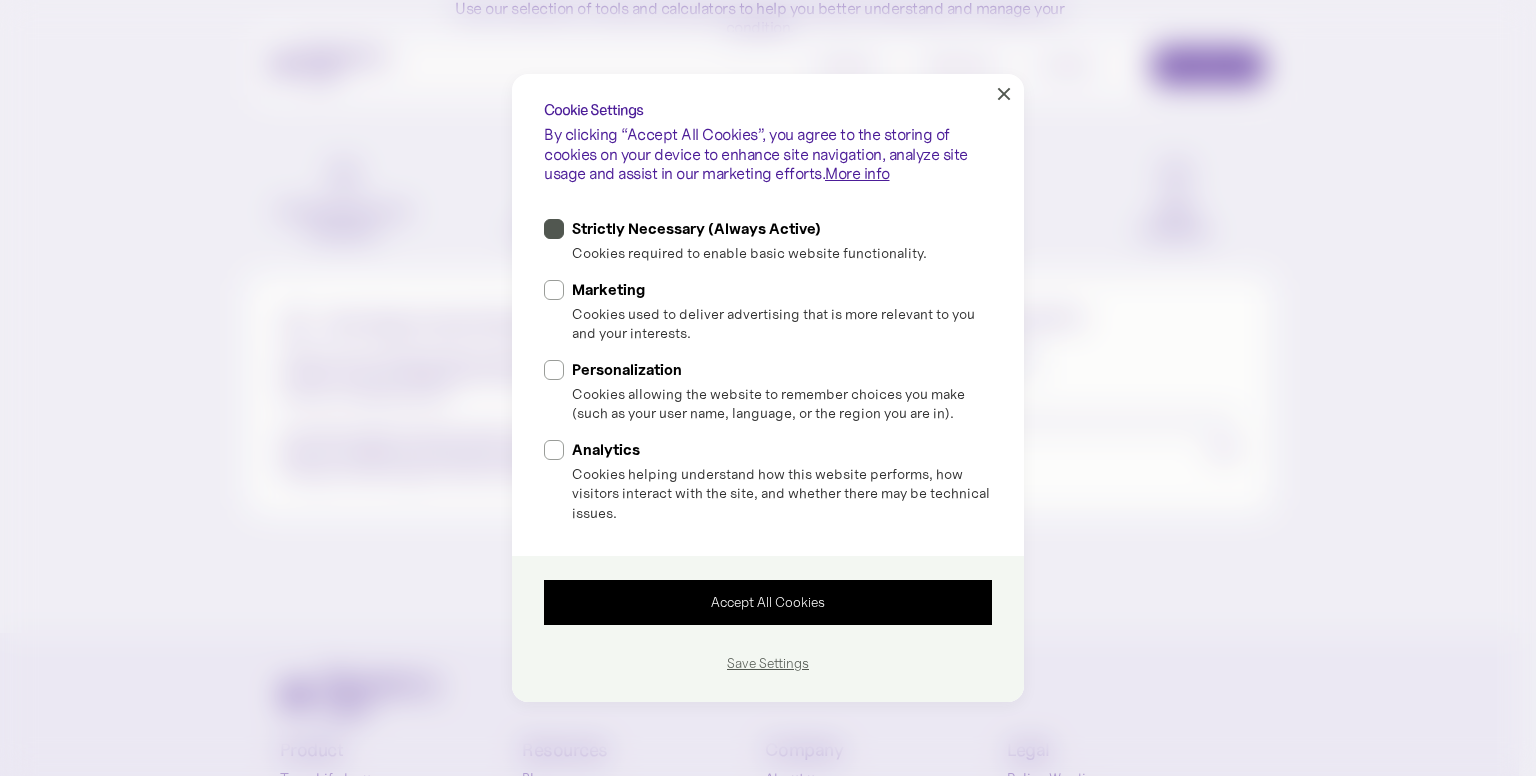 click on "Save Settings" at bounding box center (768, 663) 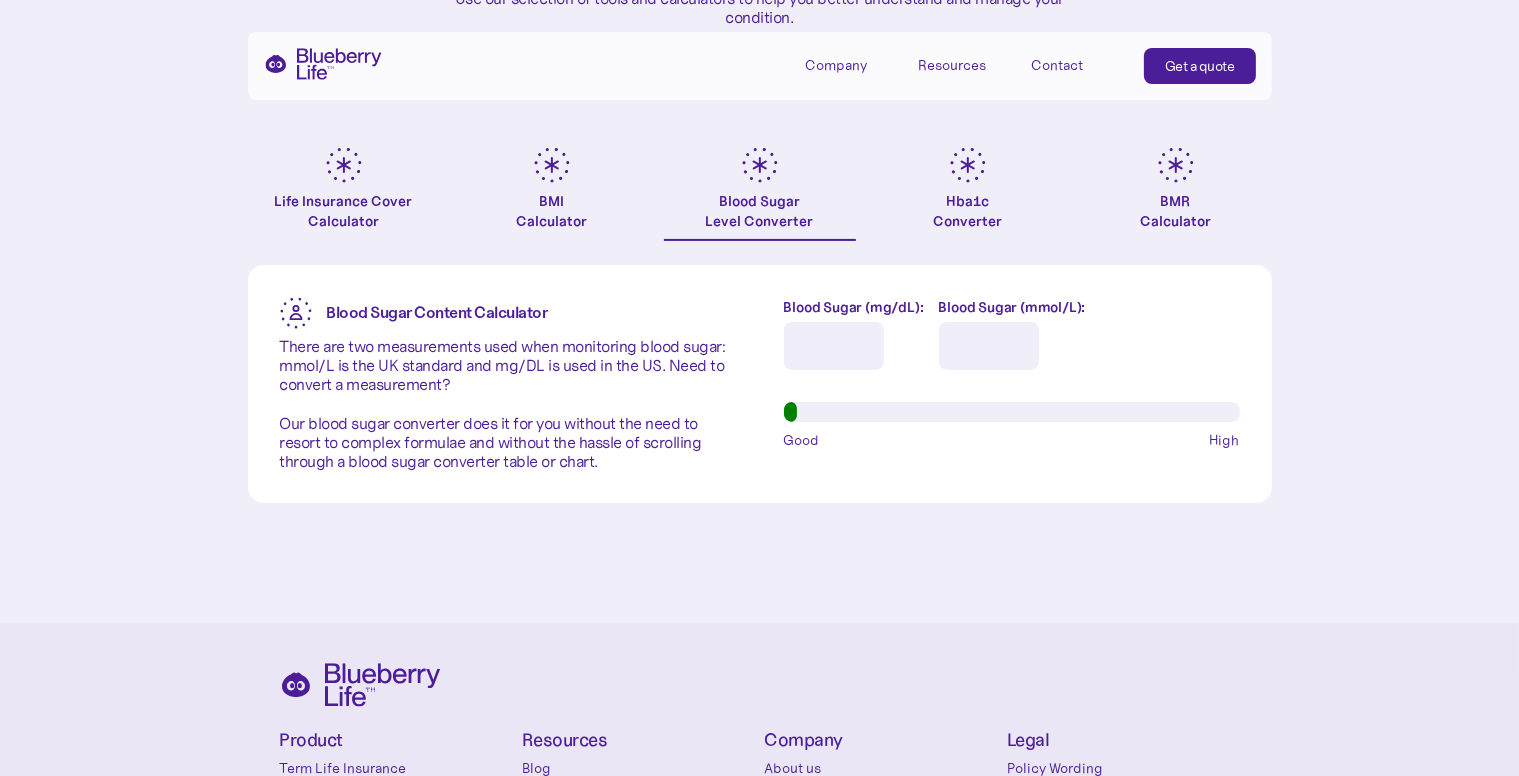 scroll, scrollTop: 332, scrollLeft: 0, axis: vertical 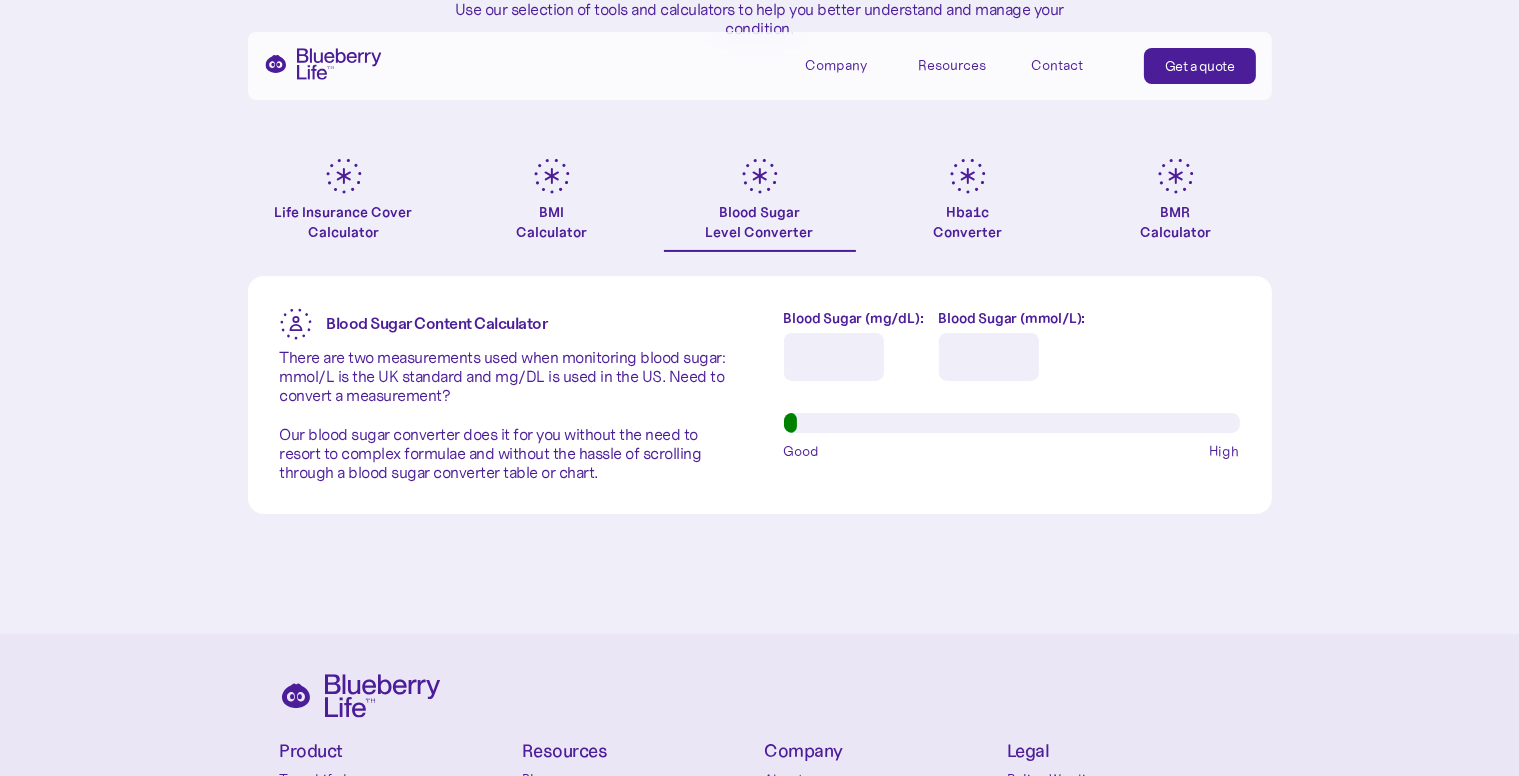 drag, startPoint x: 976, startPoint y: 359, endPoint x: 1040, endPoint y: 358, distance: 64.00781 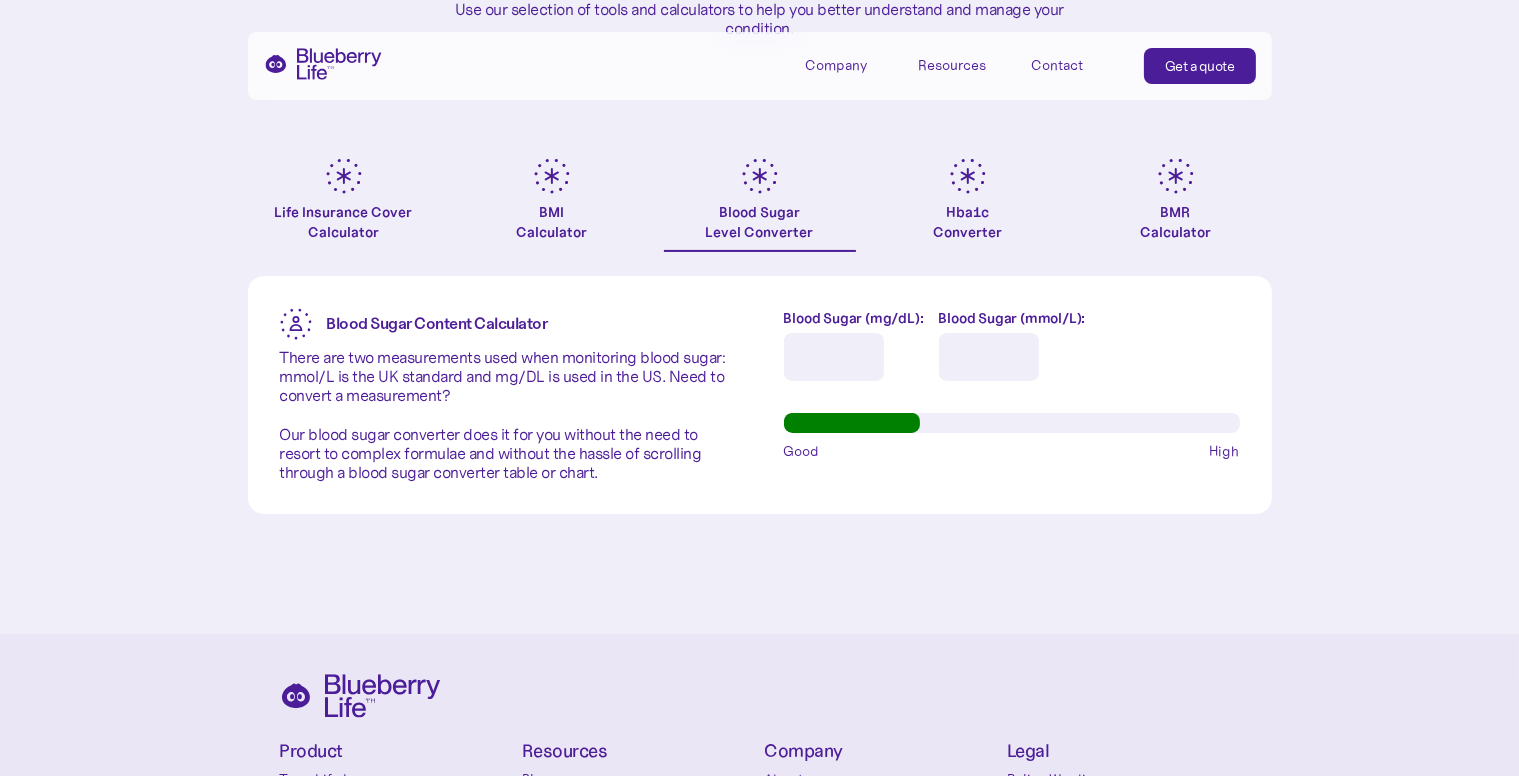 type 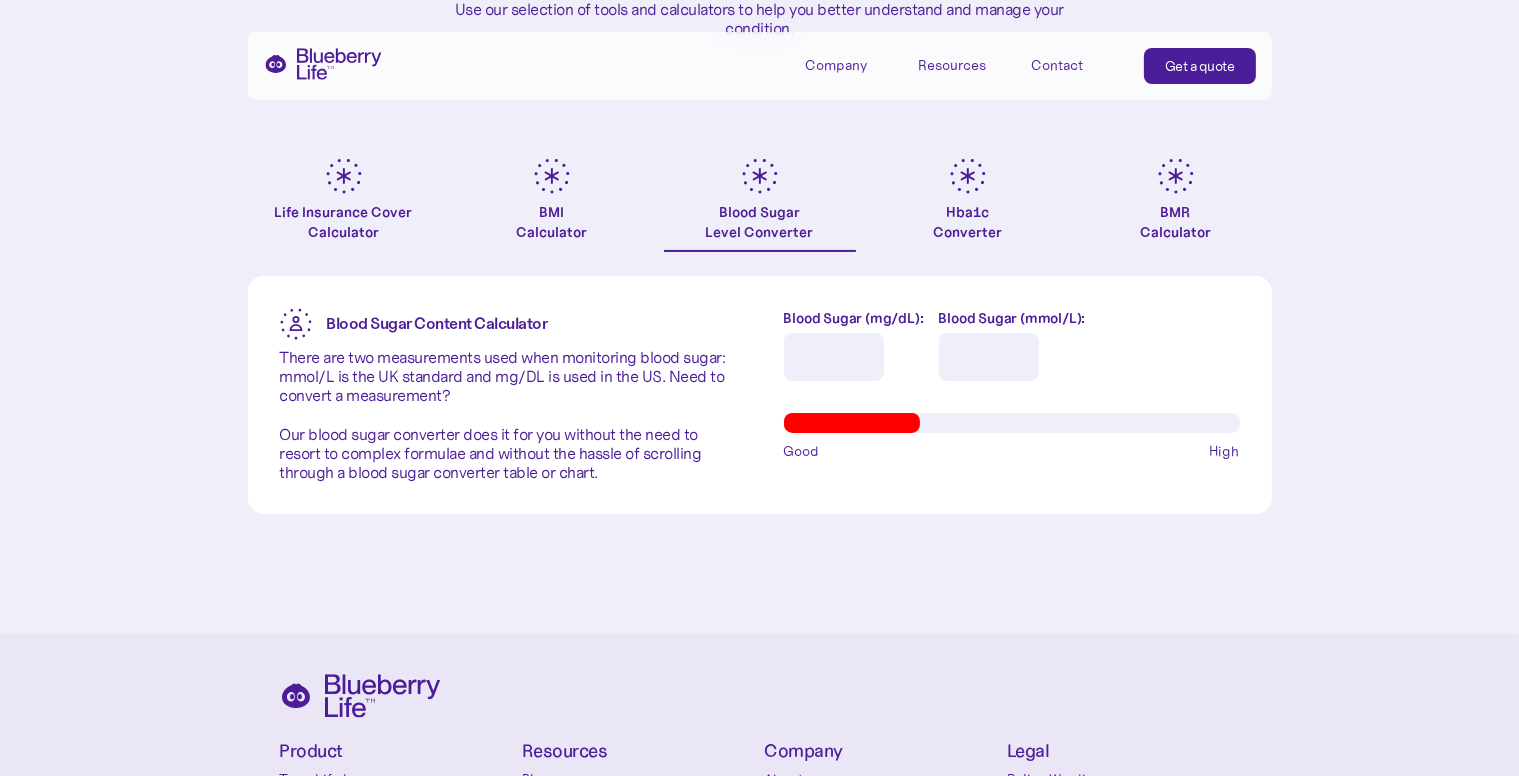 type on "*****" 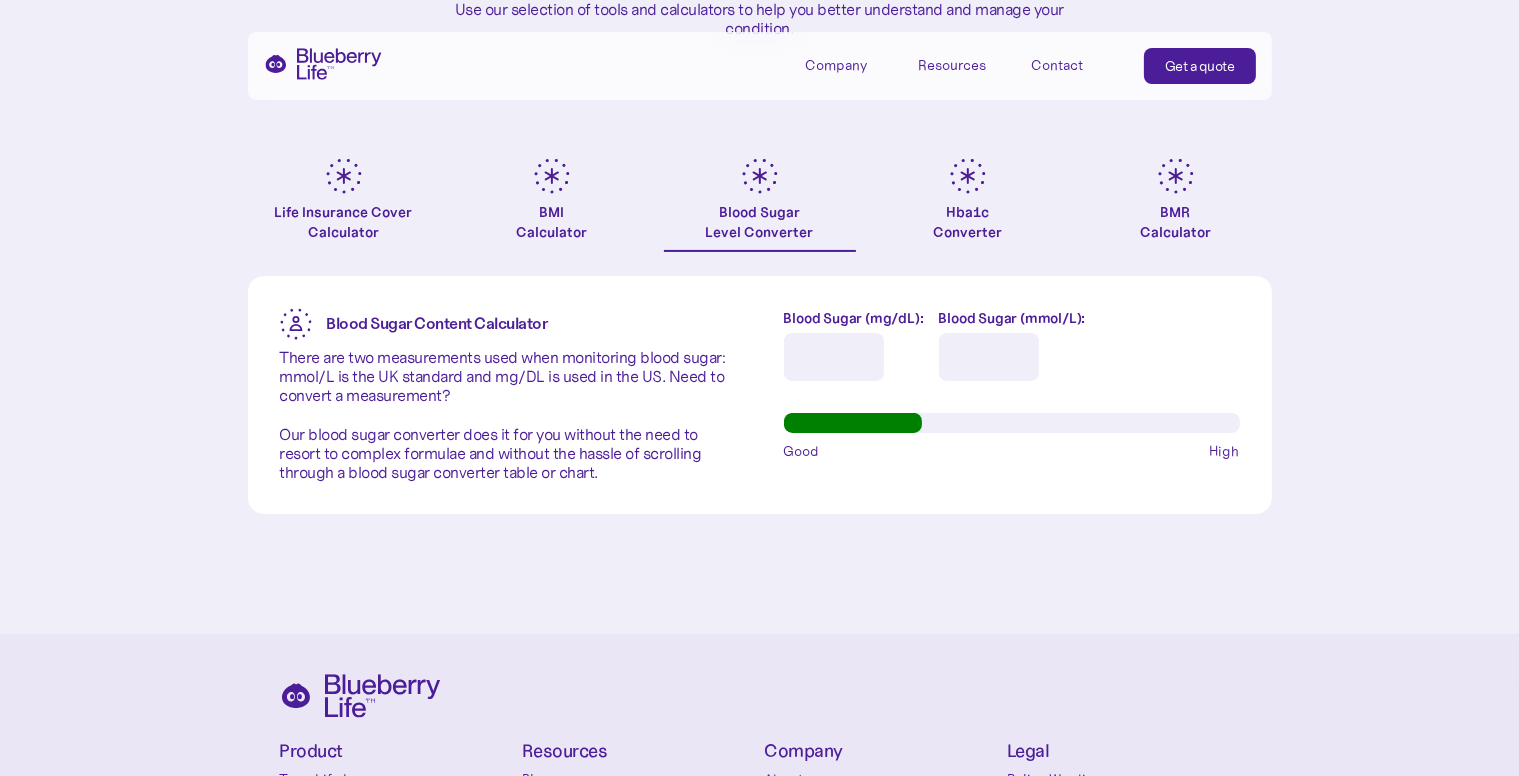 type on "*****" 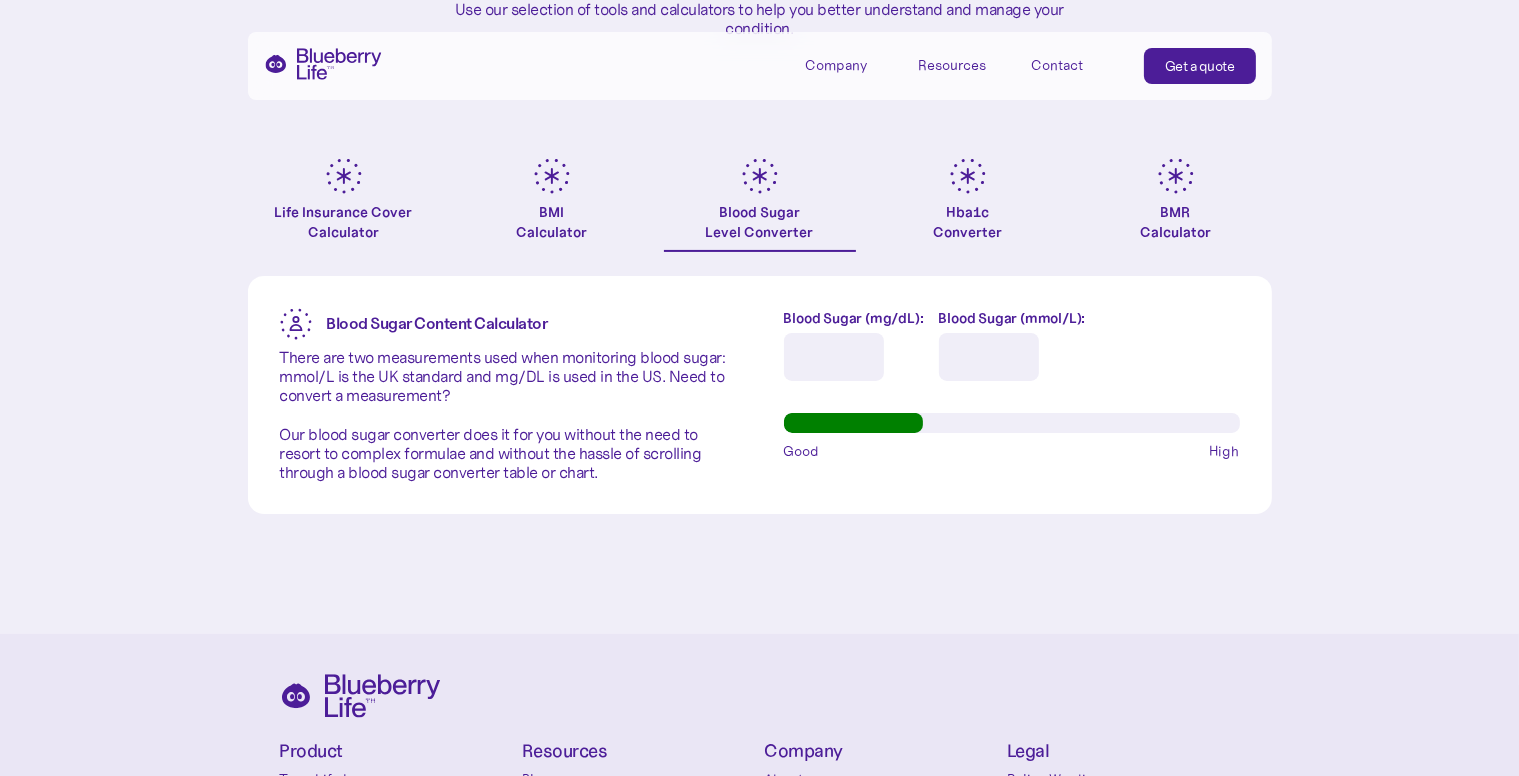 type on "*****" 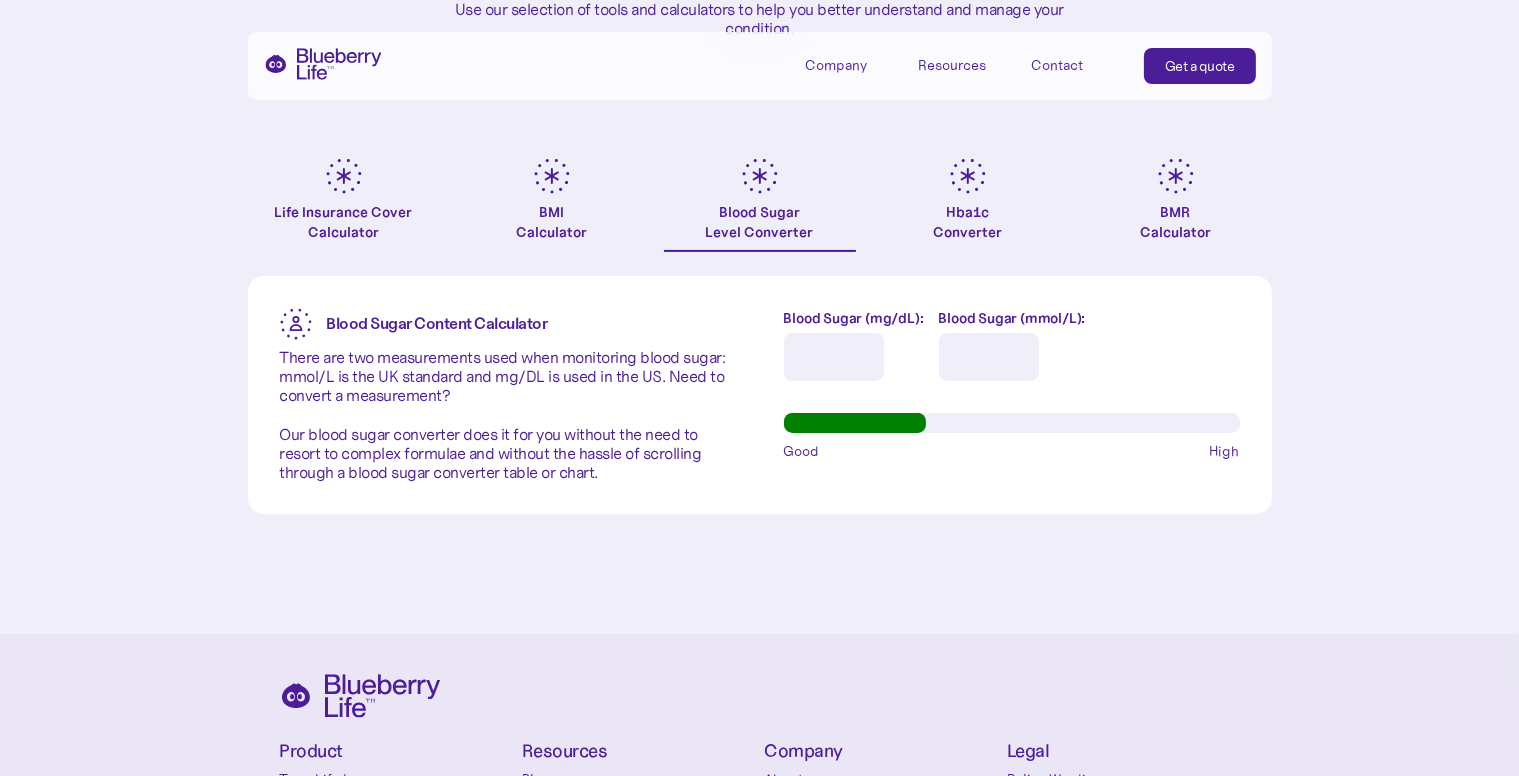 type on "****" 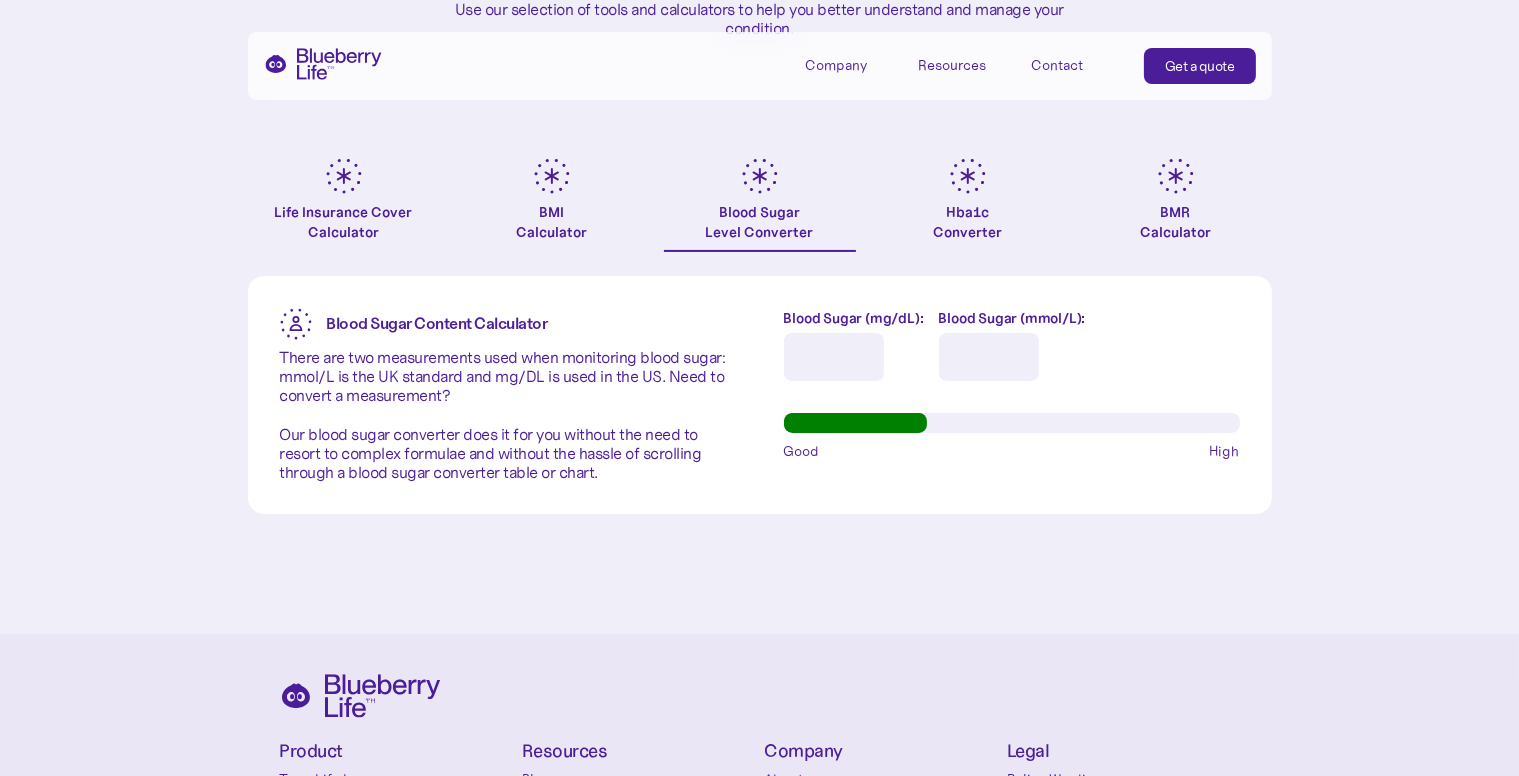 type on "*****" 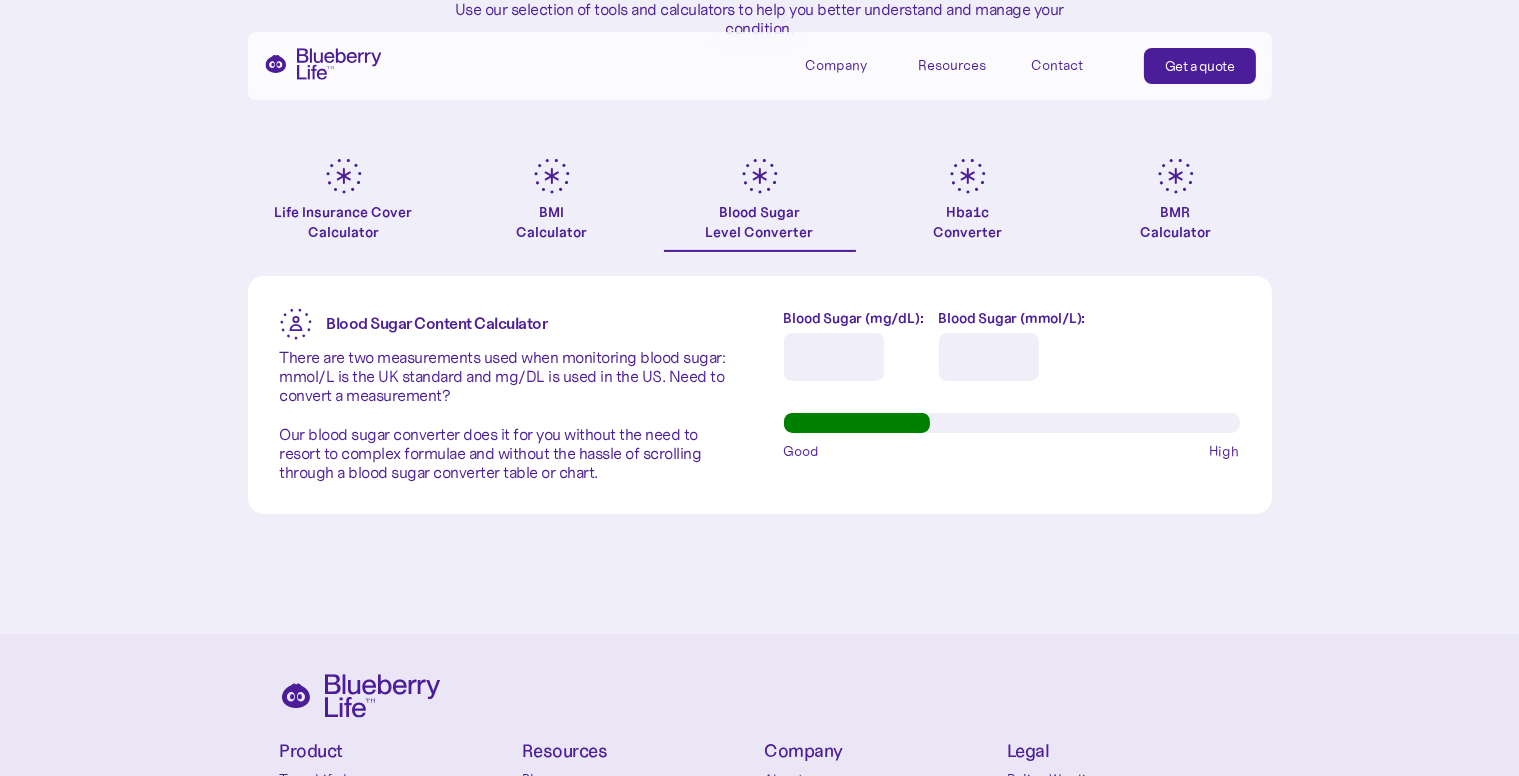 type on "*****" 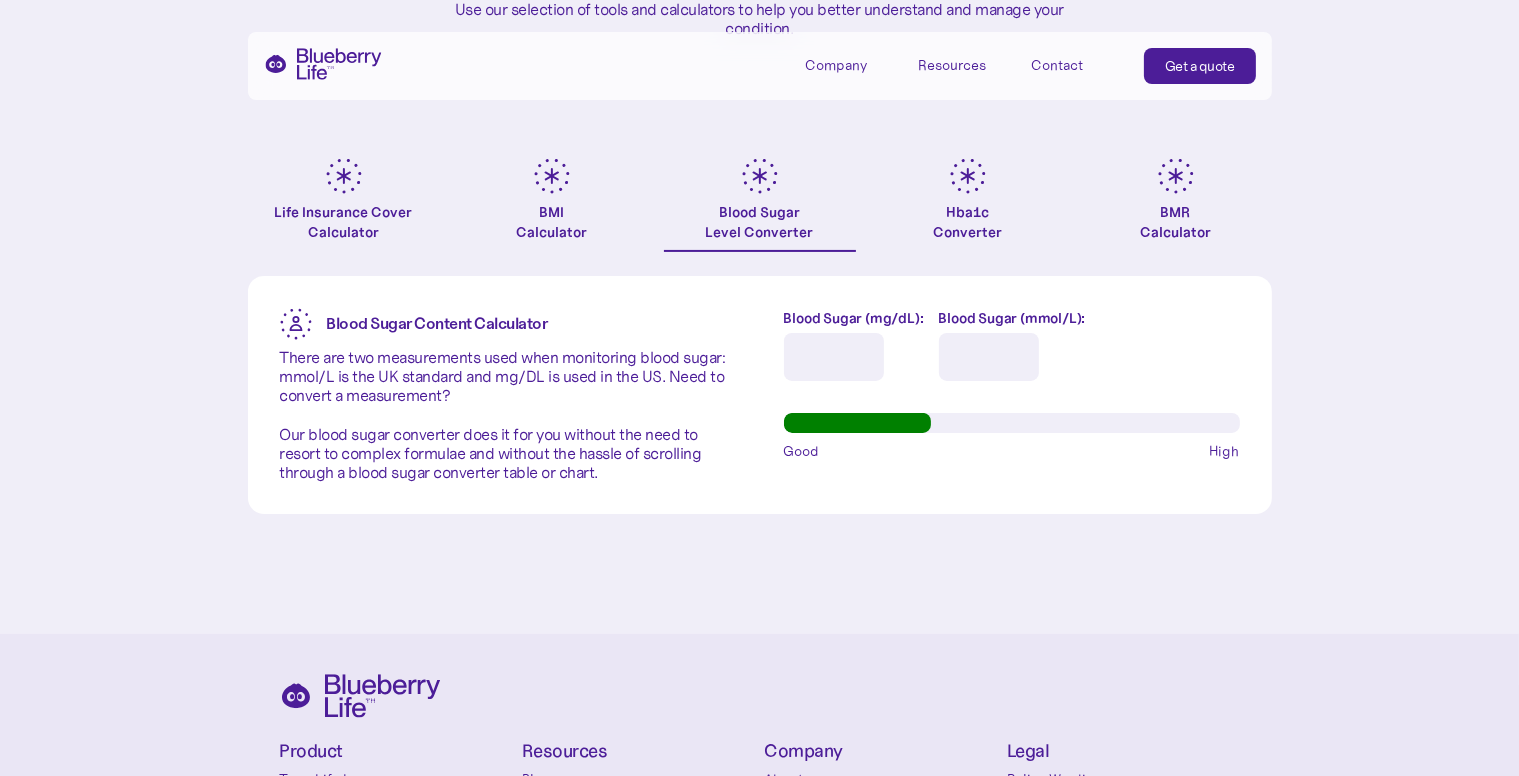 type on "****" 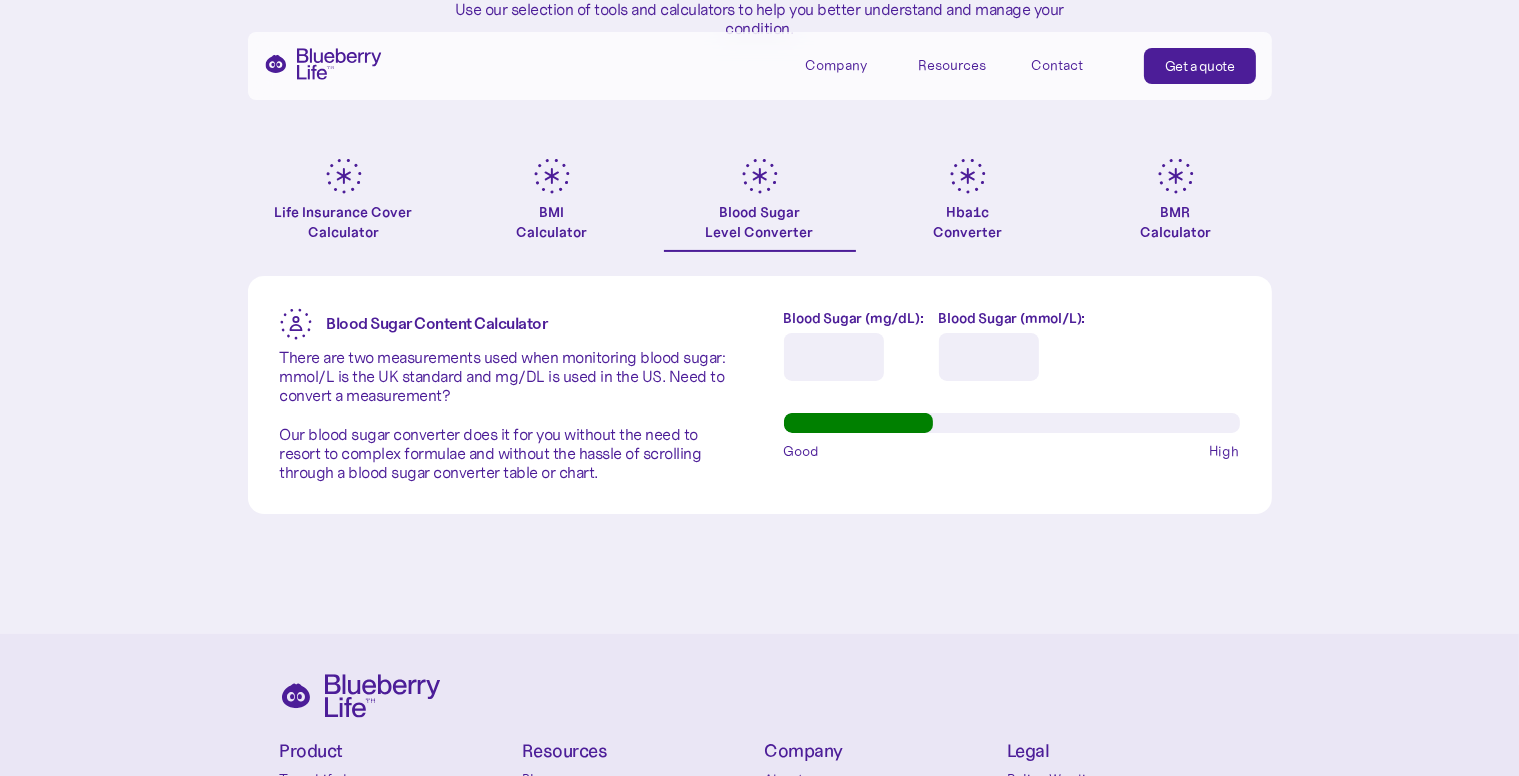 type on "****" 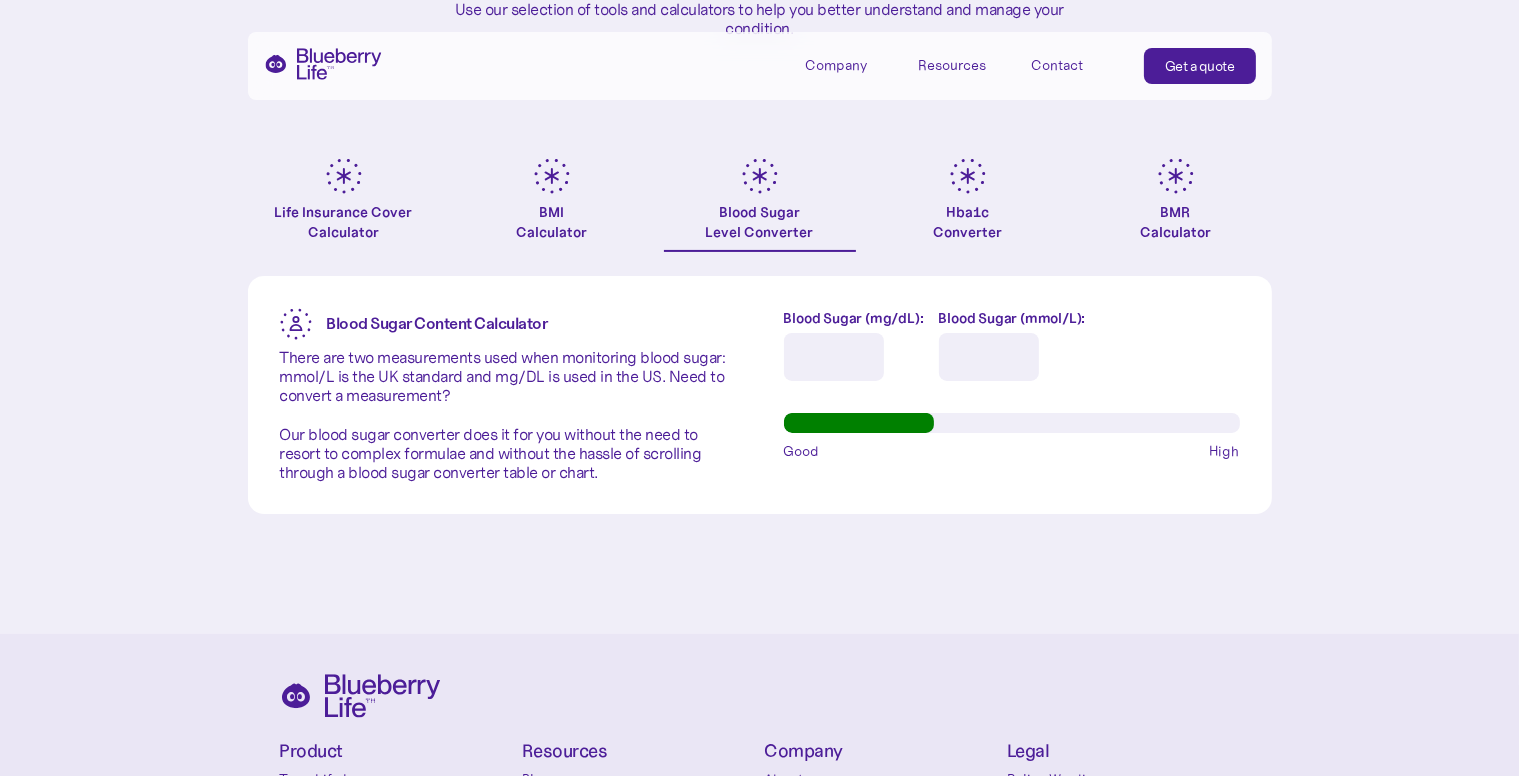type on "*****" 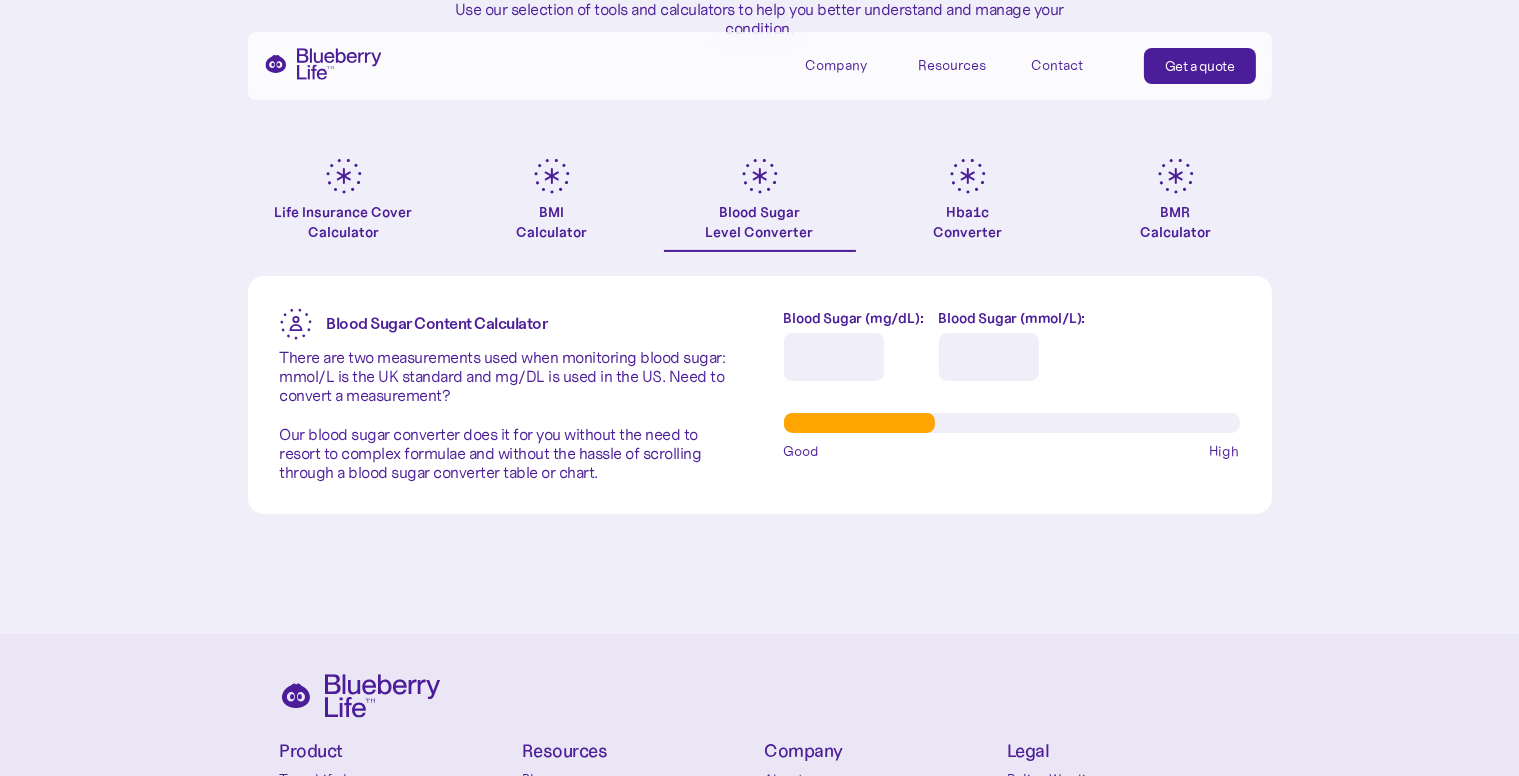 type on "*****" 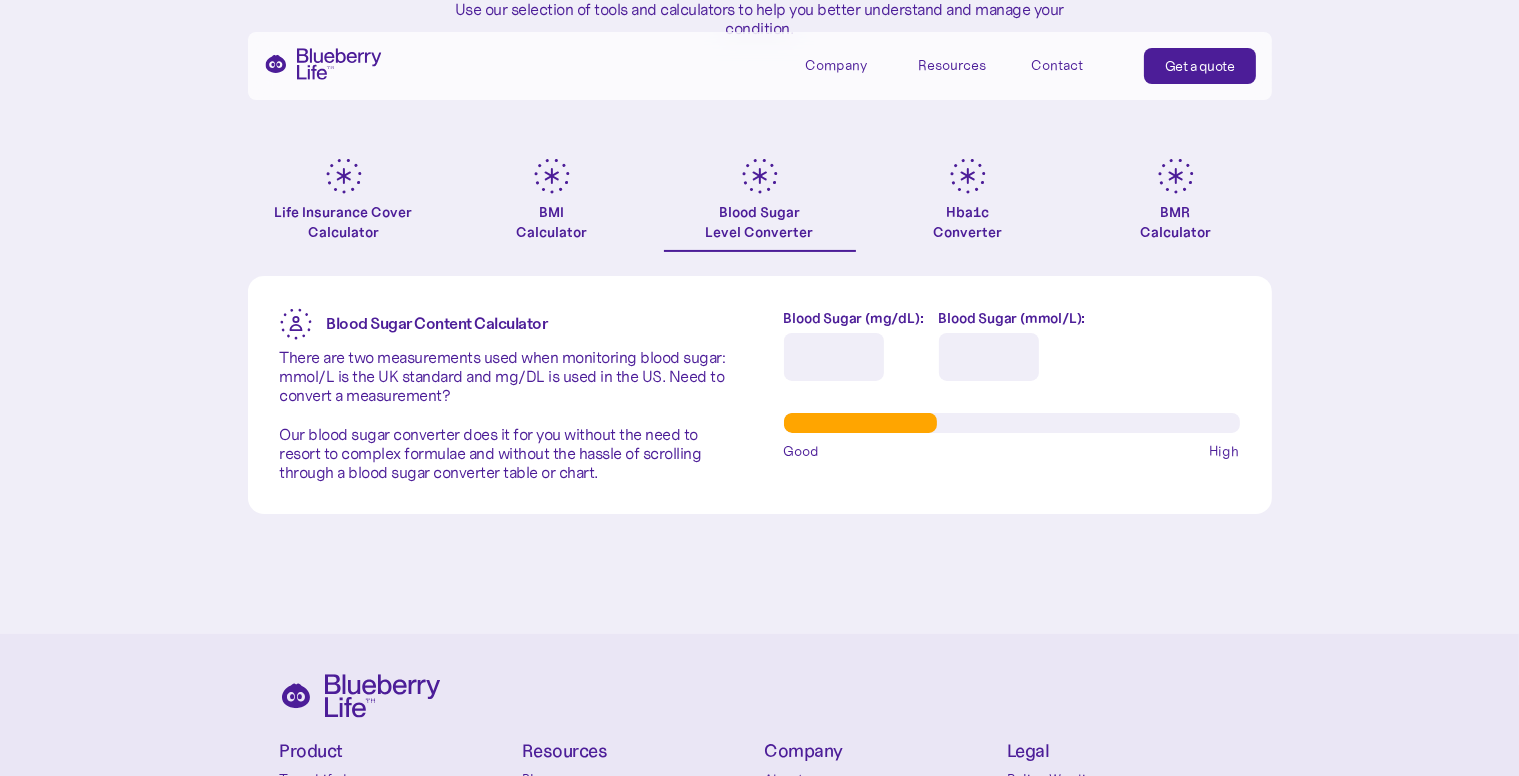 type on "*****" 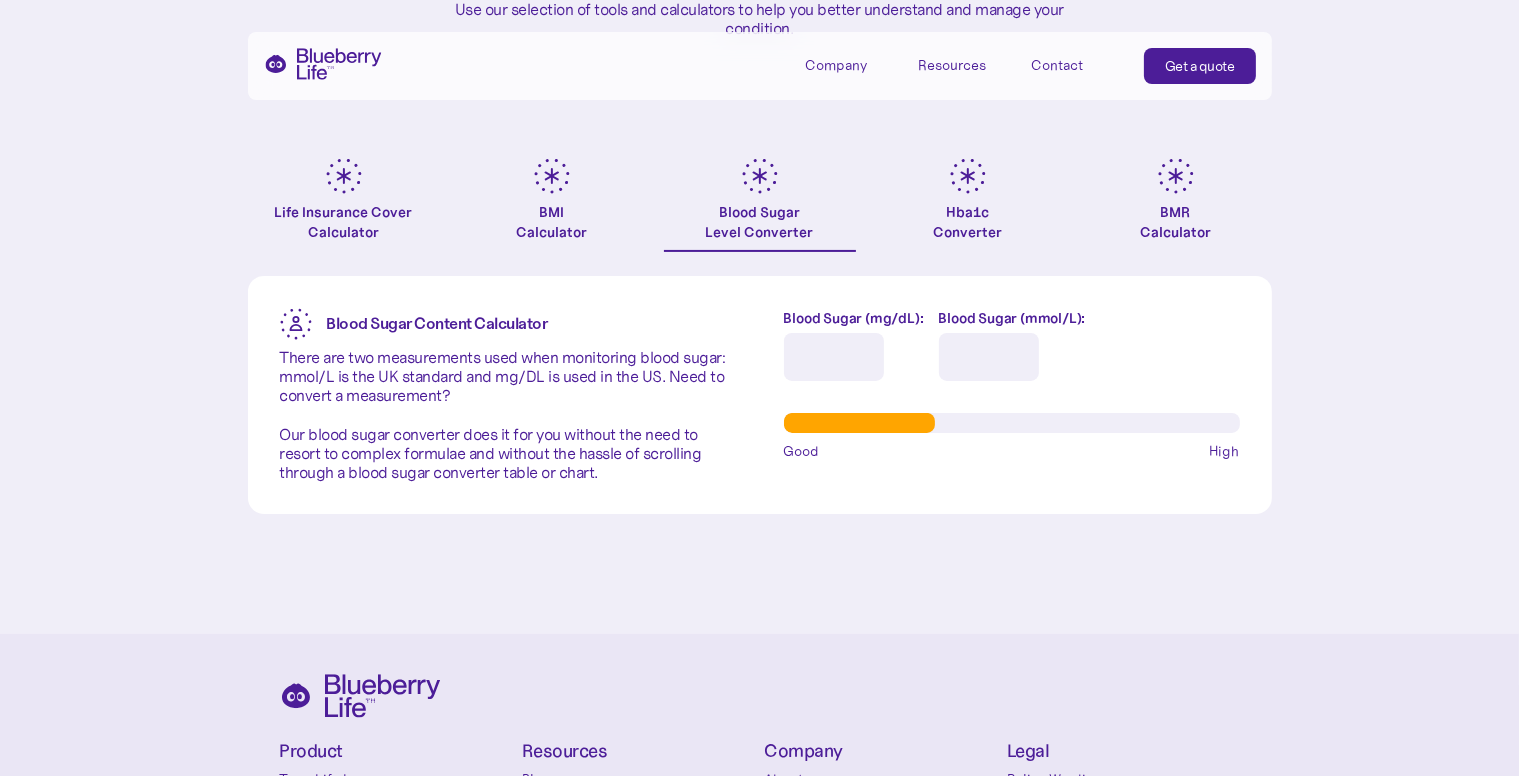 type on "*****" 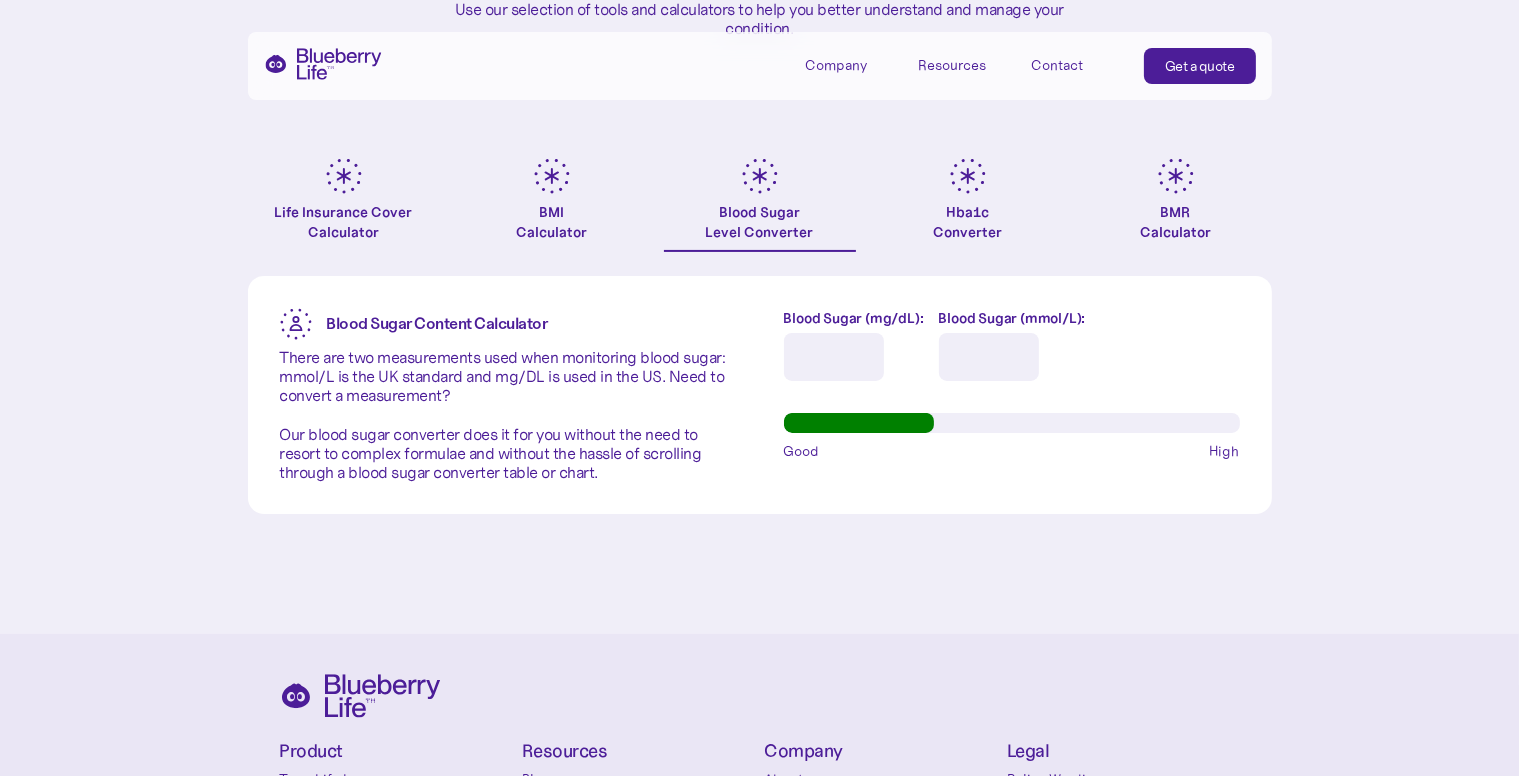 type on "**" 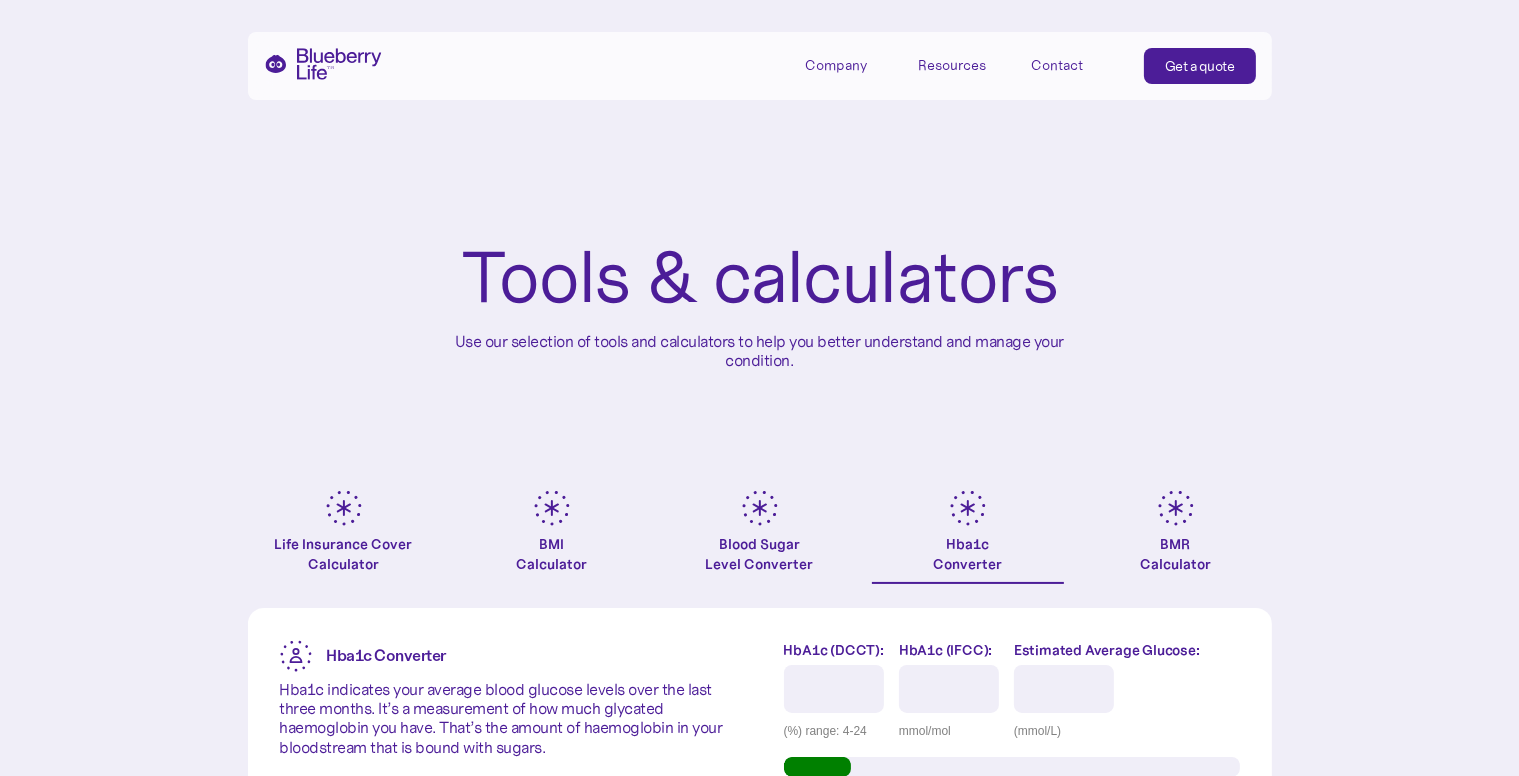 scroll, scrollTop: 333, scrollLeft: 0, axis: vertical 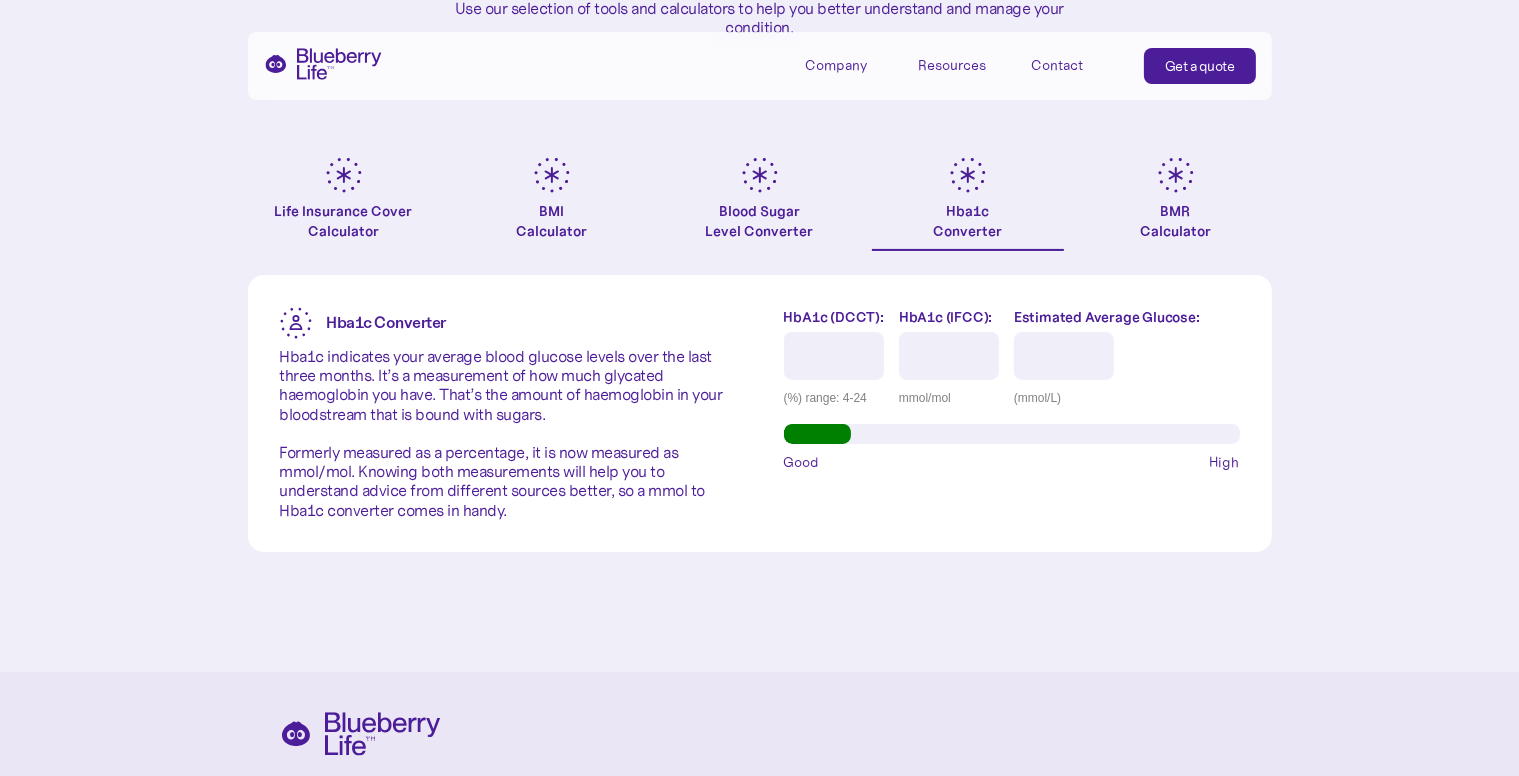 click on "*" at bounding box center [834, 356] 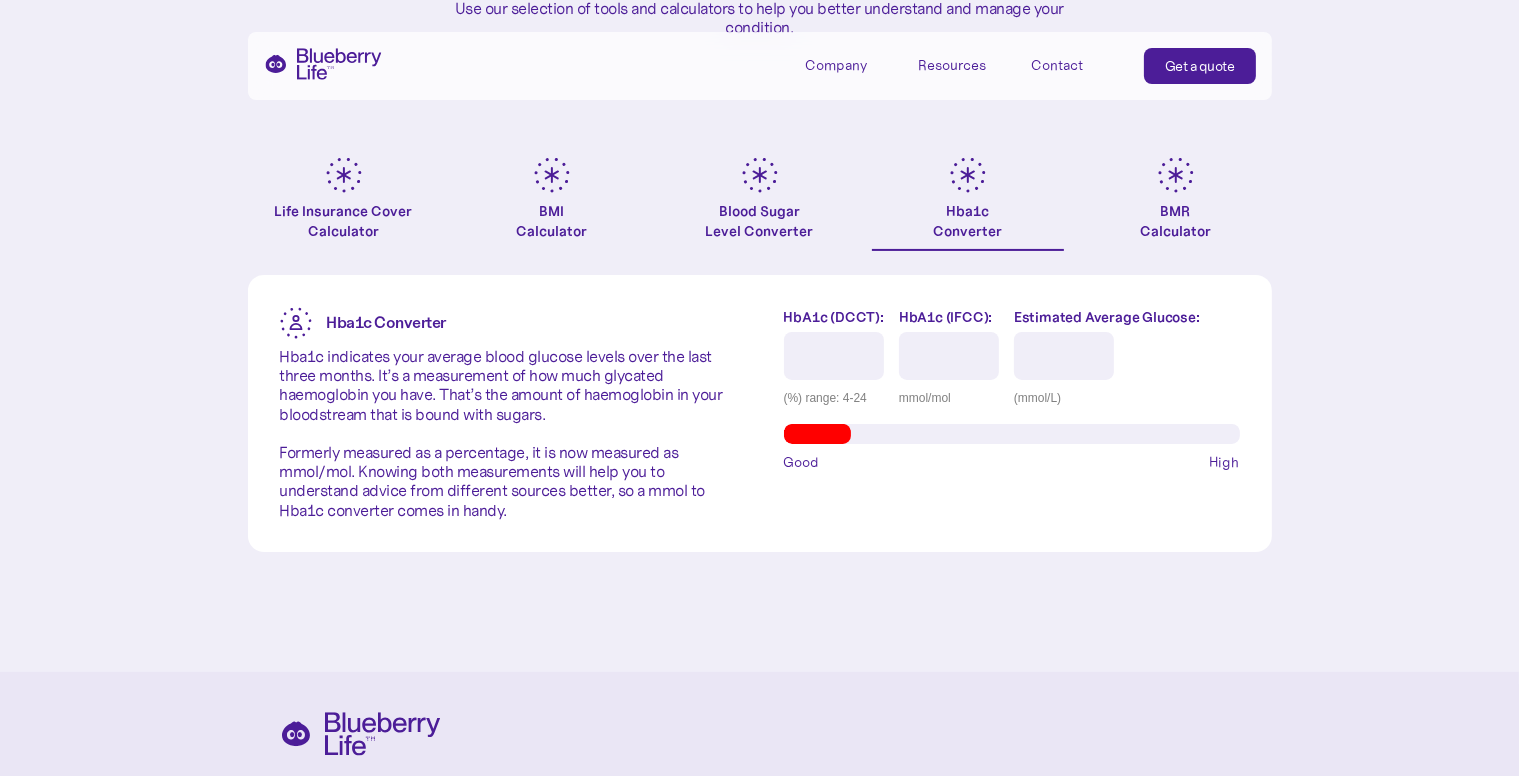 type on "***" 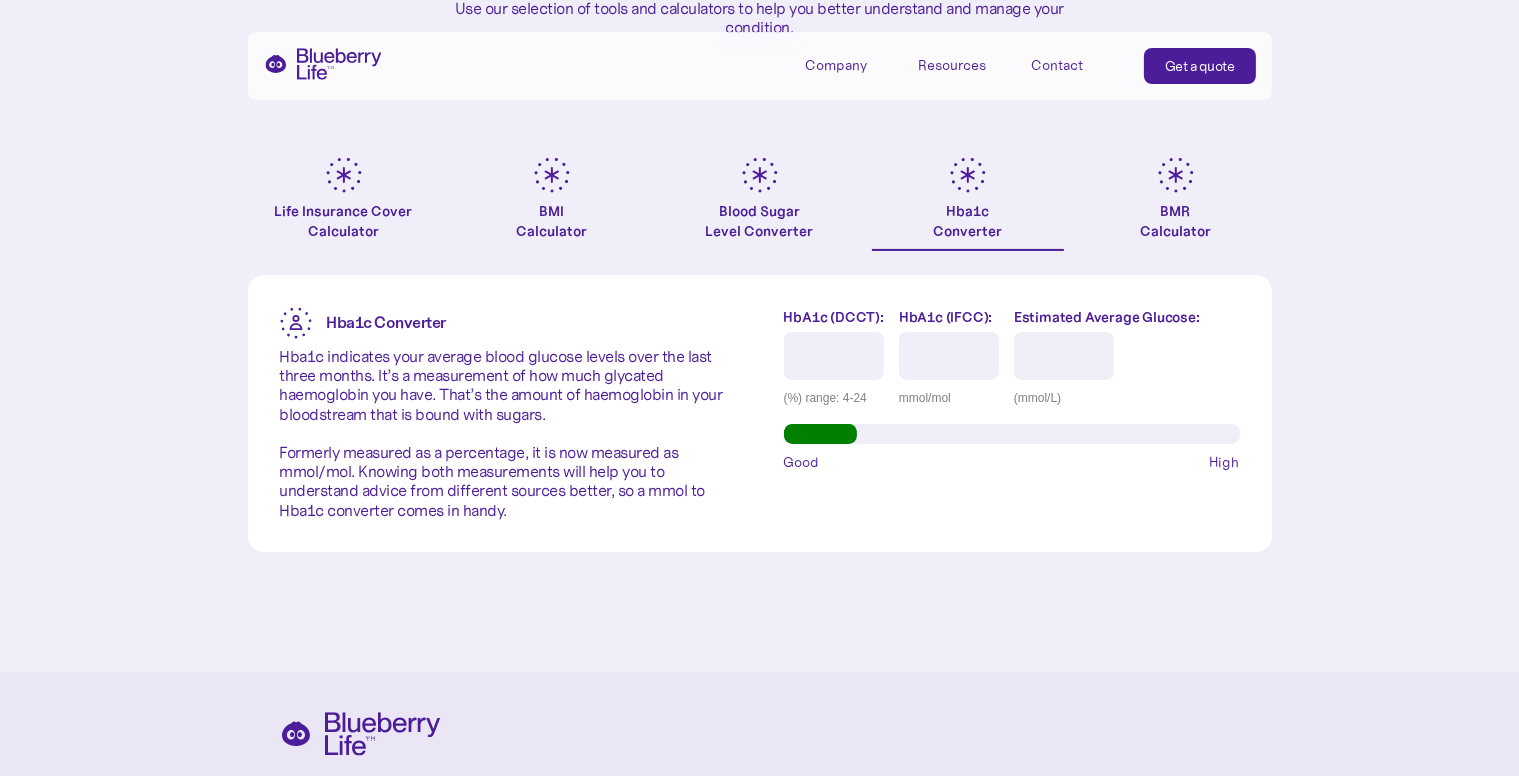 type on "***" 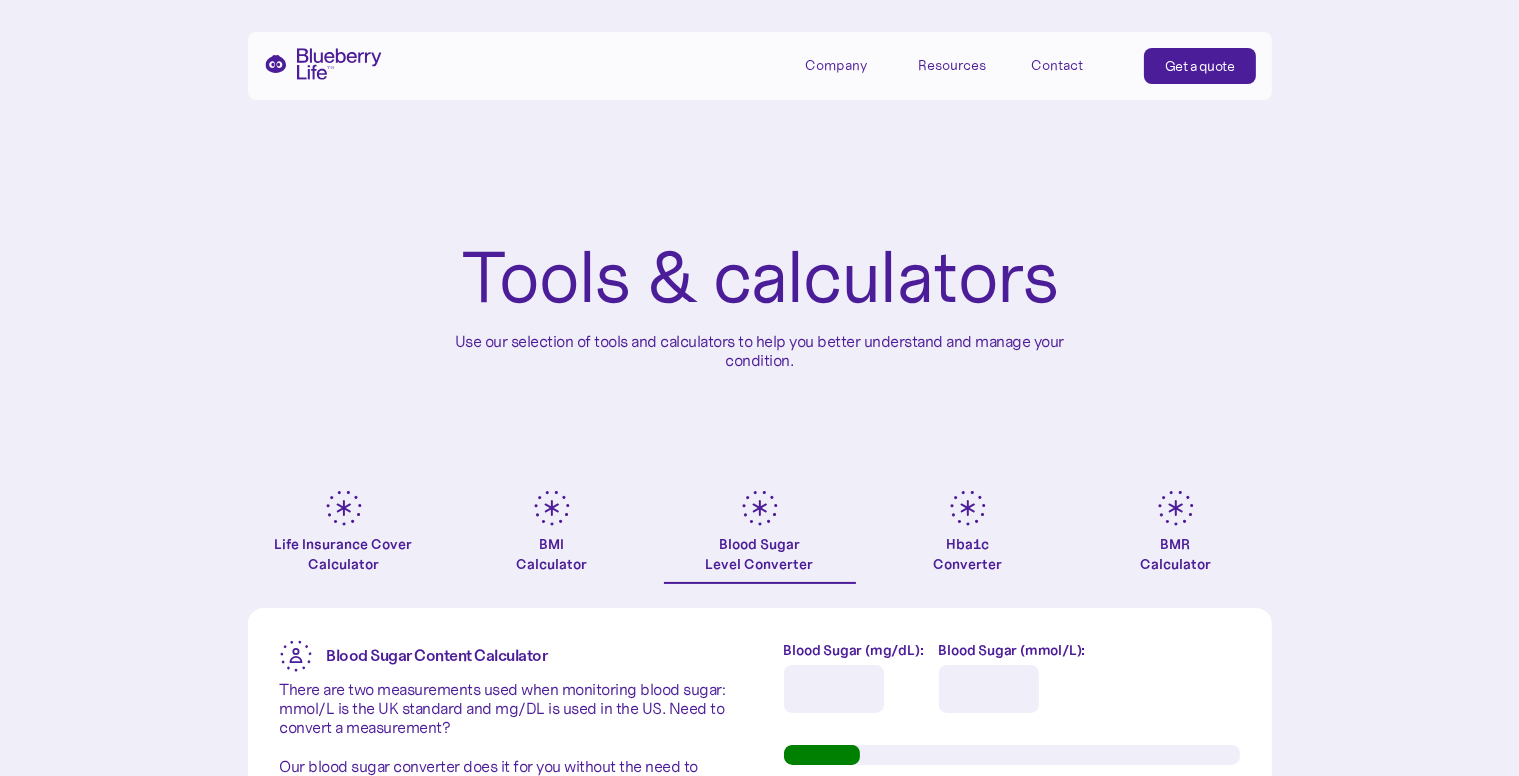 scroll, scrollTop: 333, scrollLeft: 0, axis: vertical 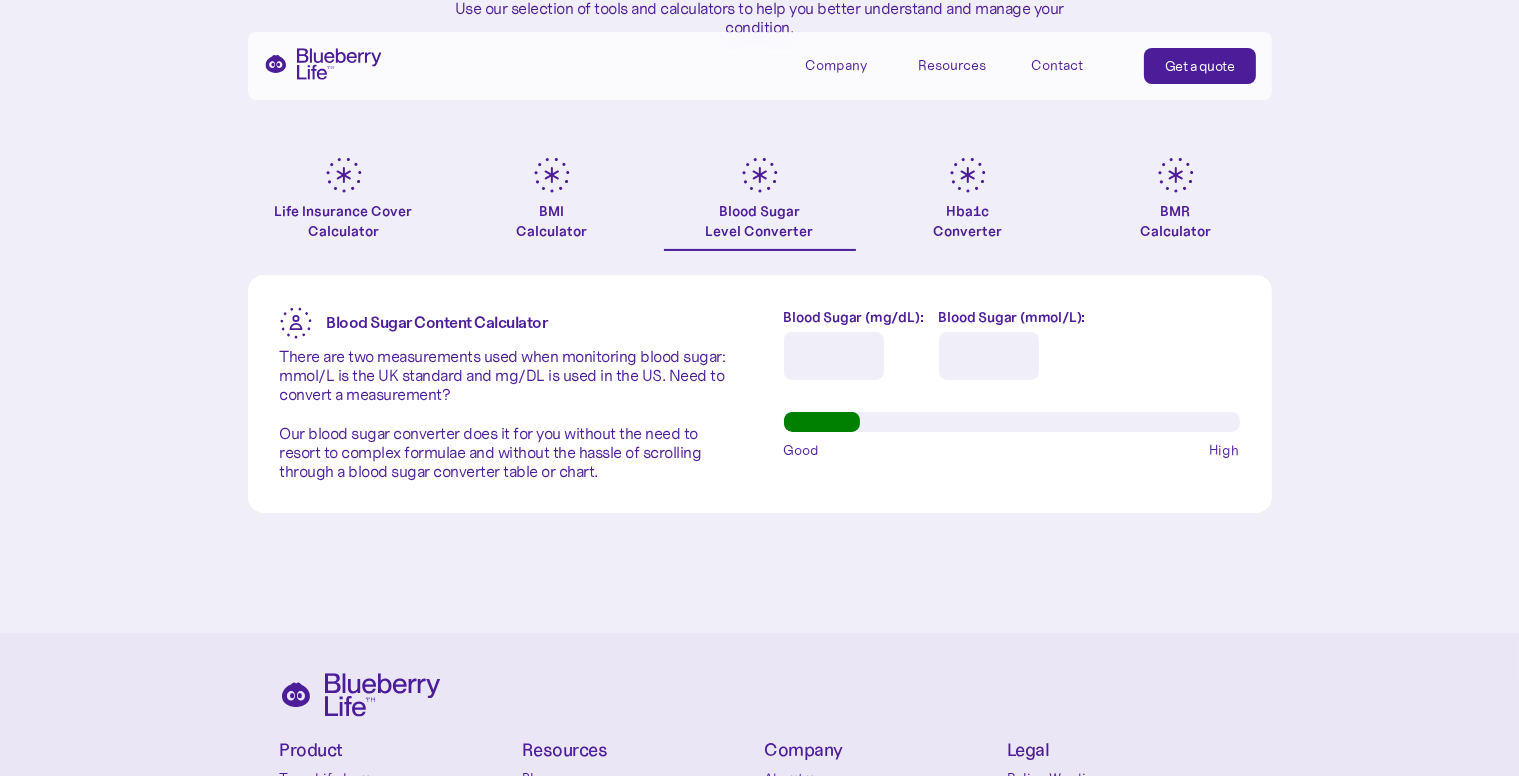drag, startPoint x: 991, startPoint y: 354, endPoint x: 893, endPoint y: 361, distance: 98.24968 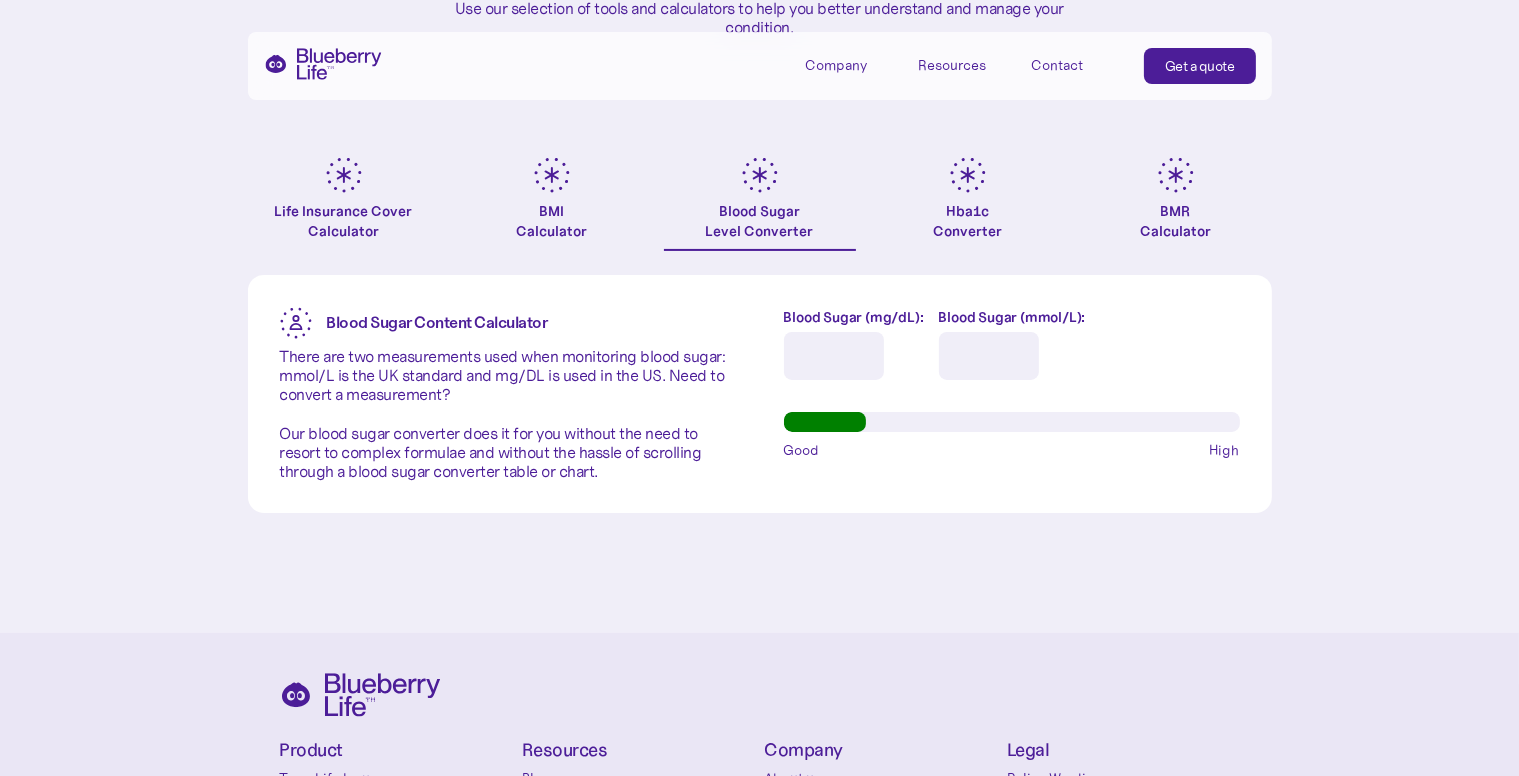 type 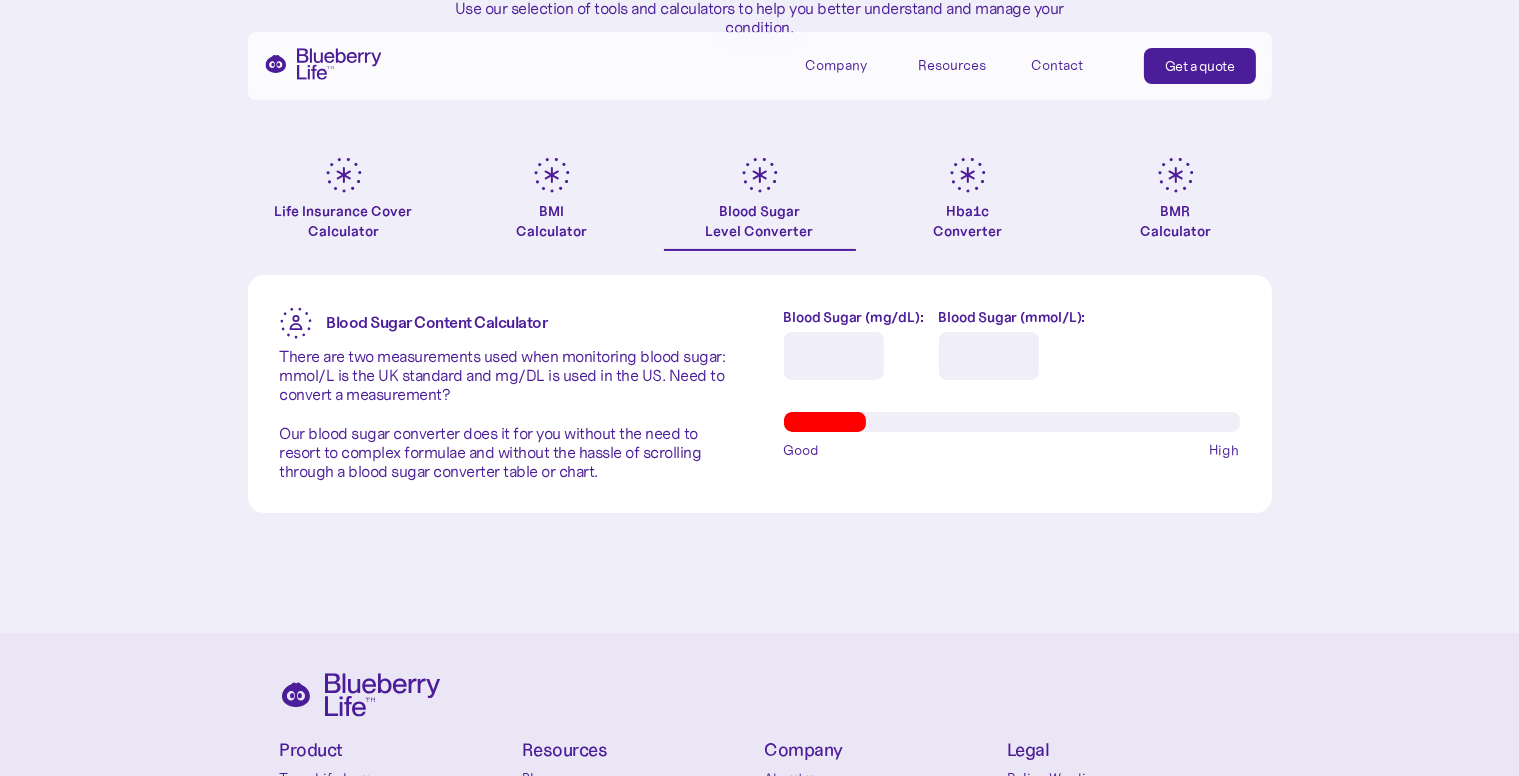 type on "*****" 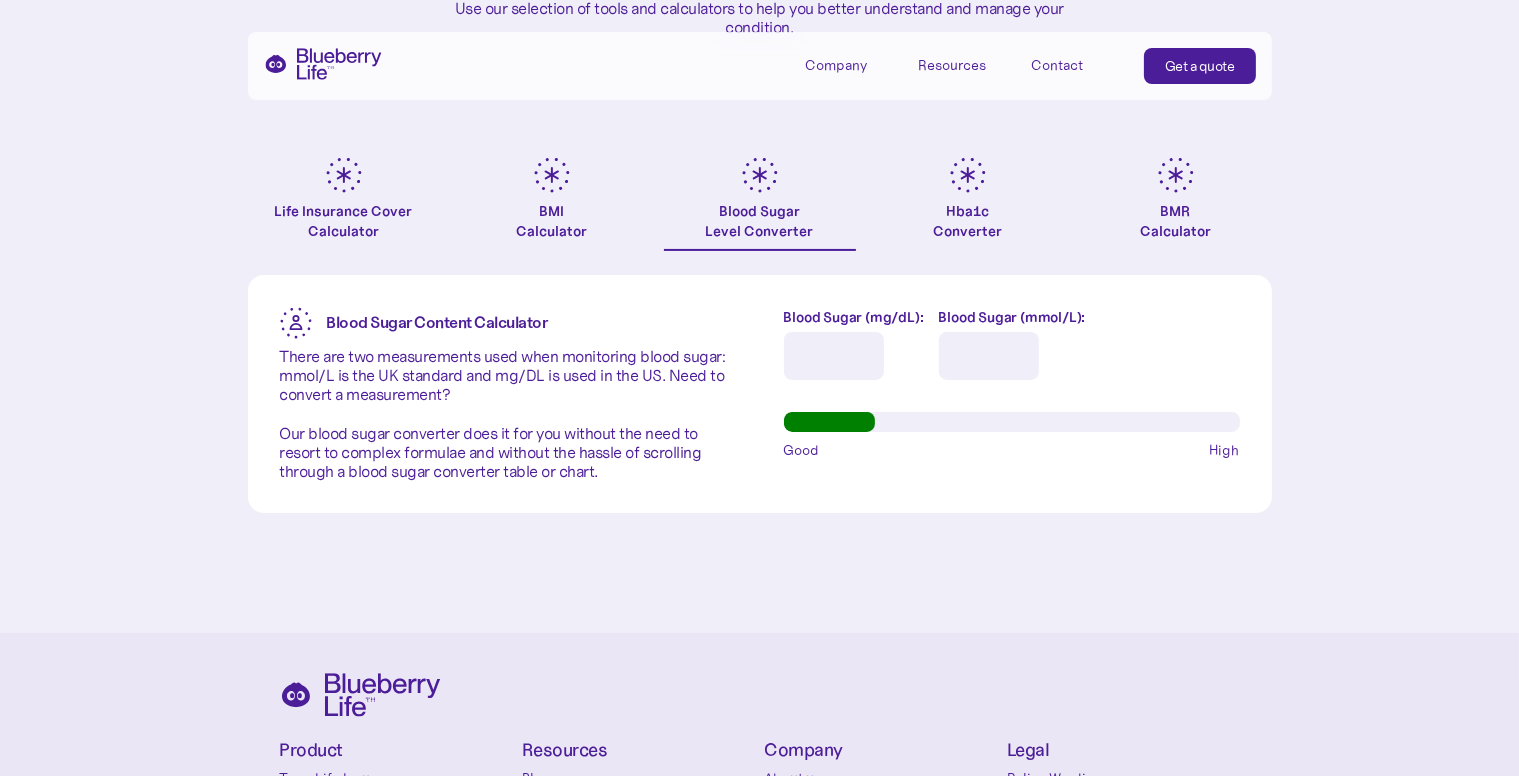 drag, startPoint x: 981, startPoint y: 355, endPoint x: 1009, endPoint y: 359, distance: 28.284271 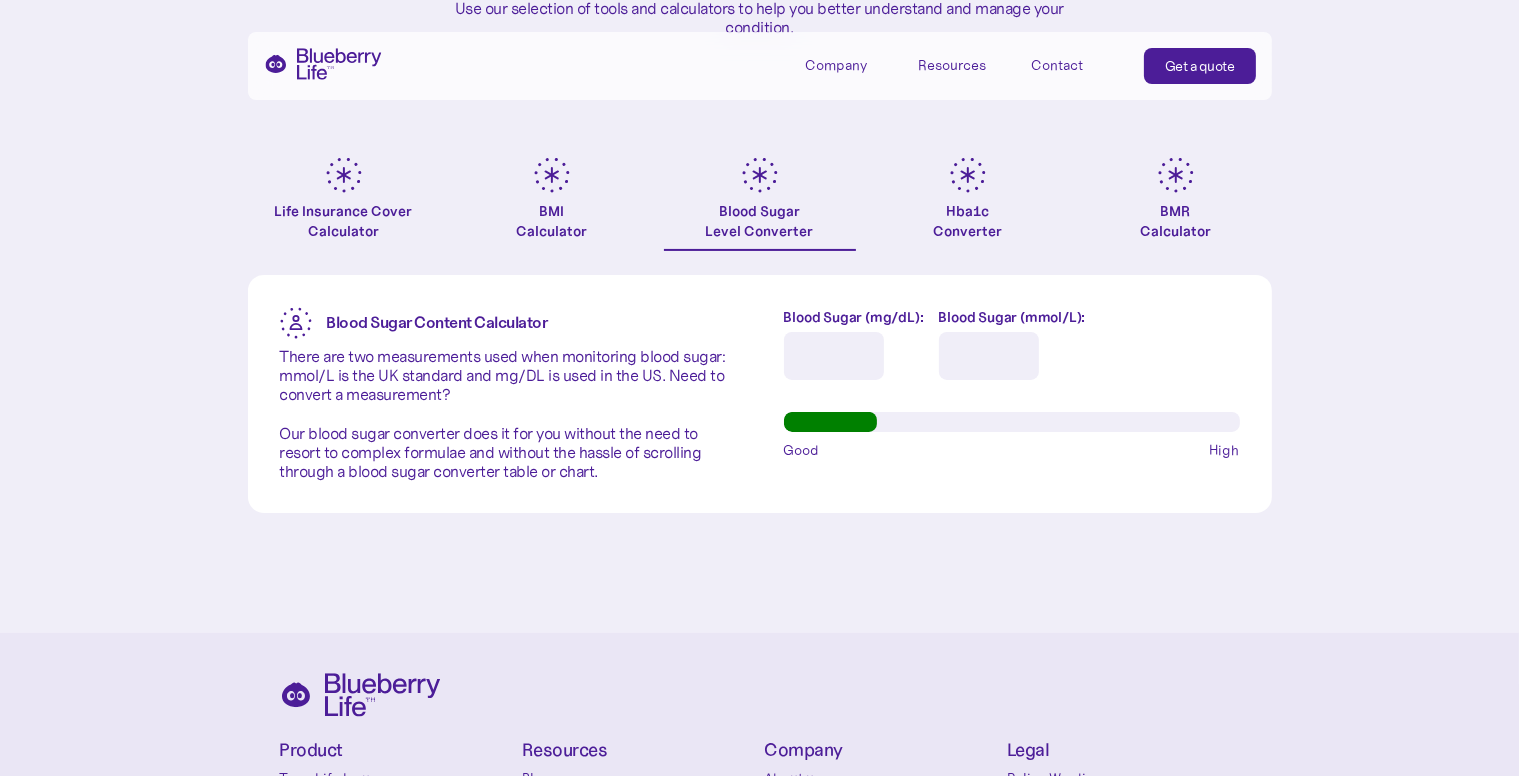 drag, startPoint x: 992, startPoint y: 357, endPoint x: 916, endPoint y: 341, distance: 77.665955 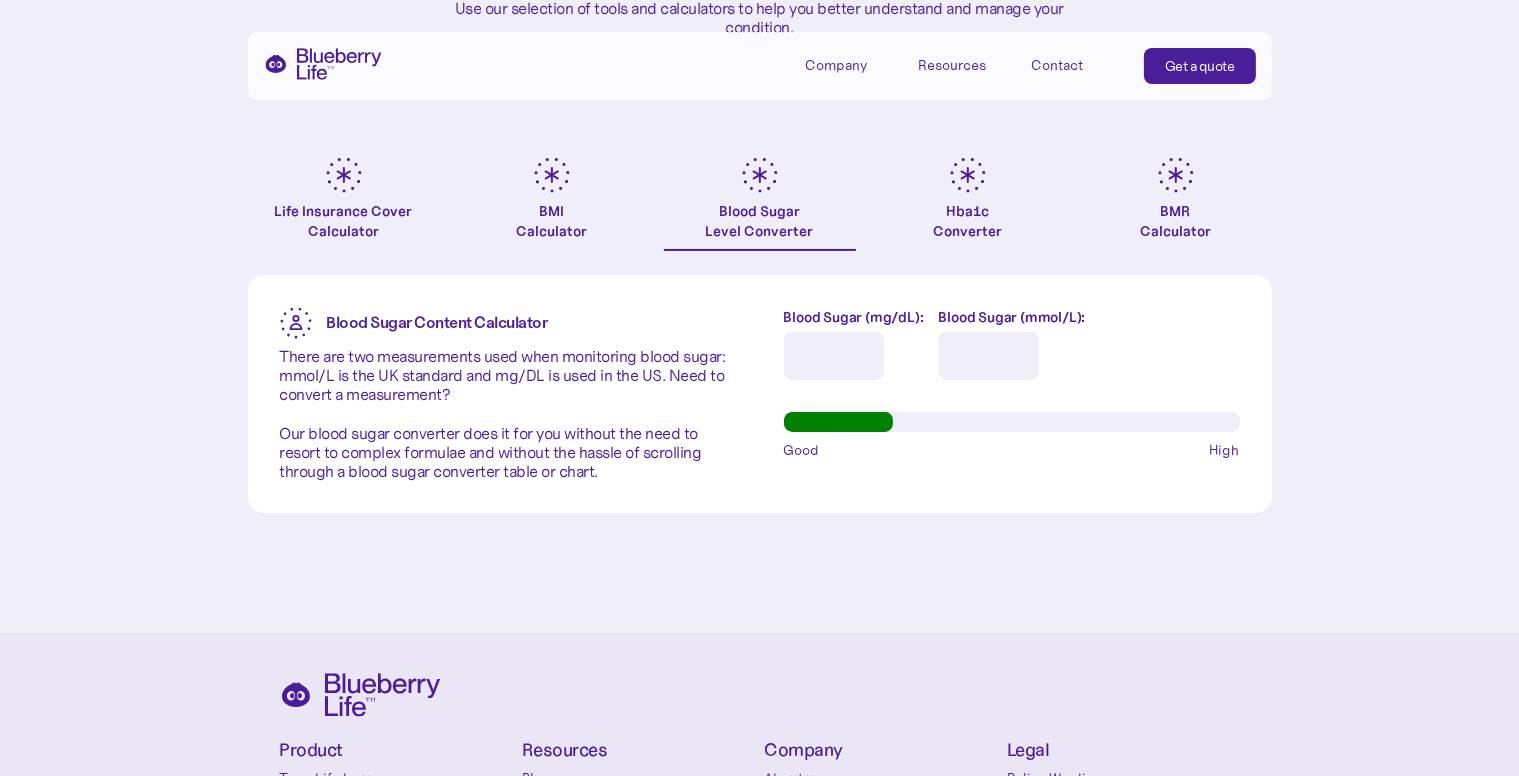 type 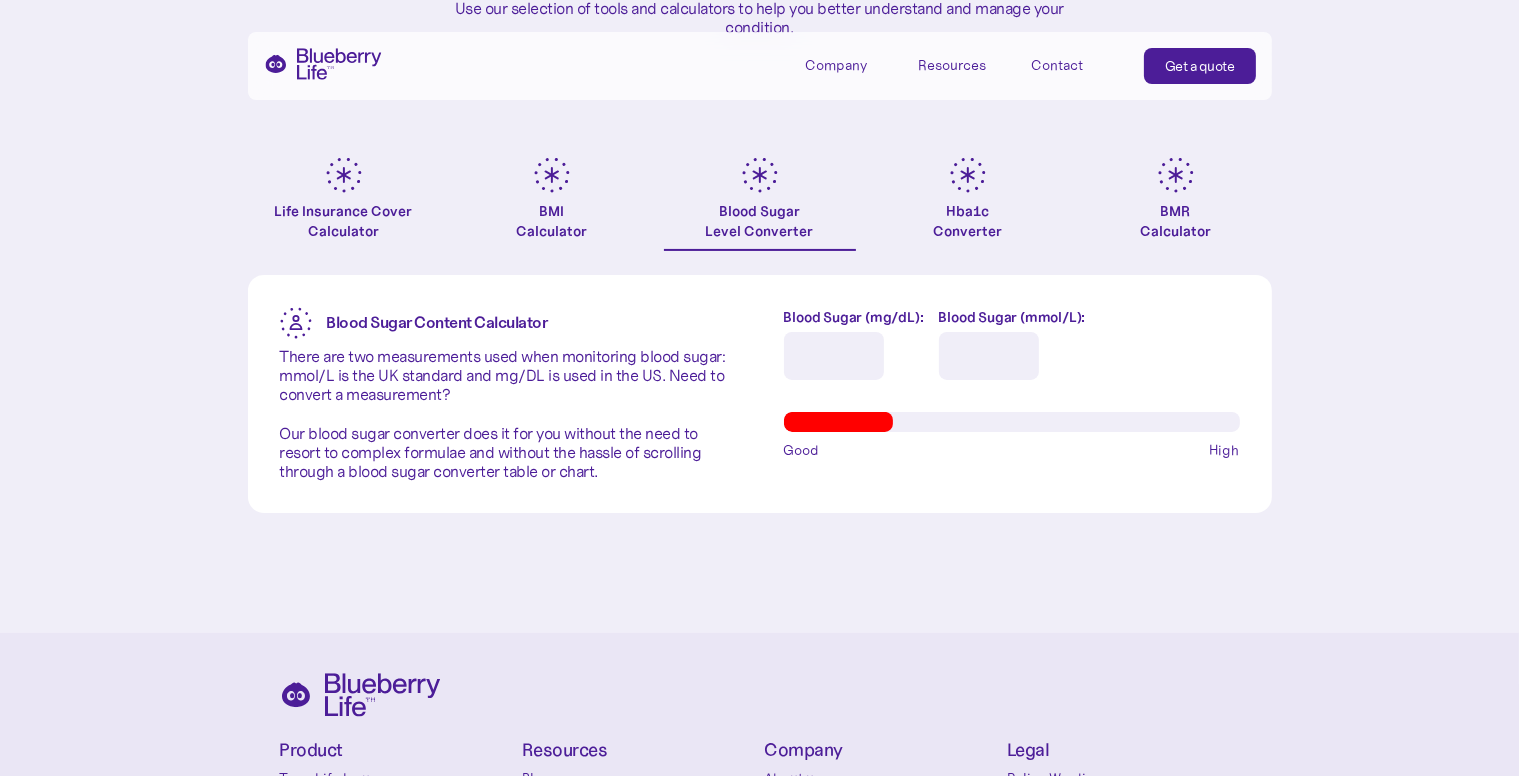 type on "*****" 